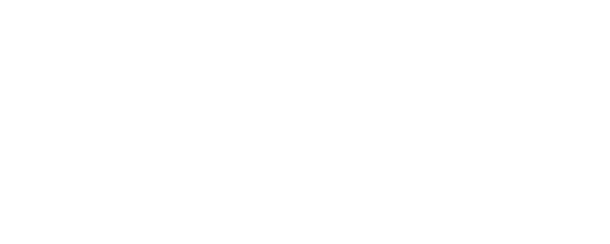 scroll, scrollTop: 0, scrollLeft: 0, axis: both 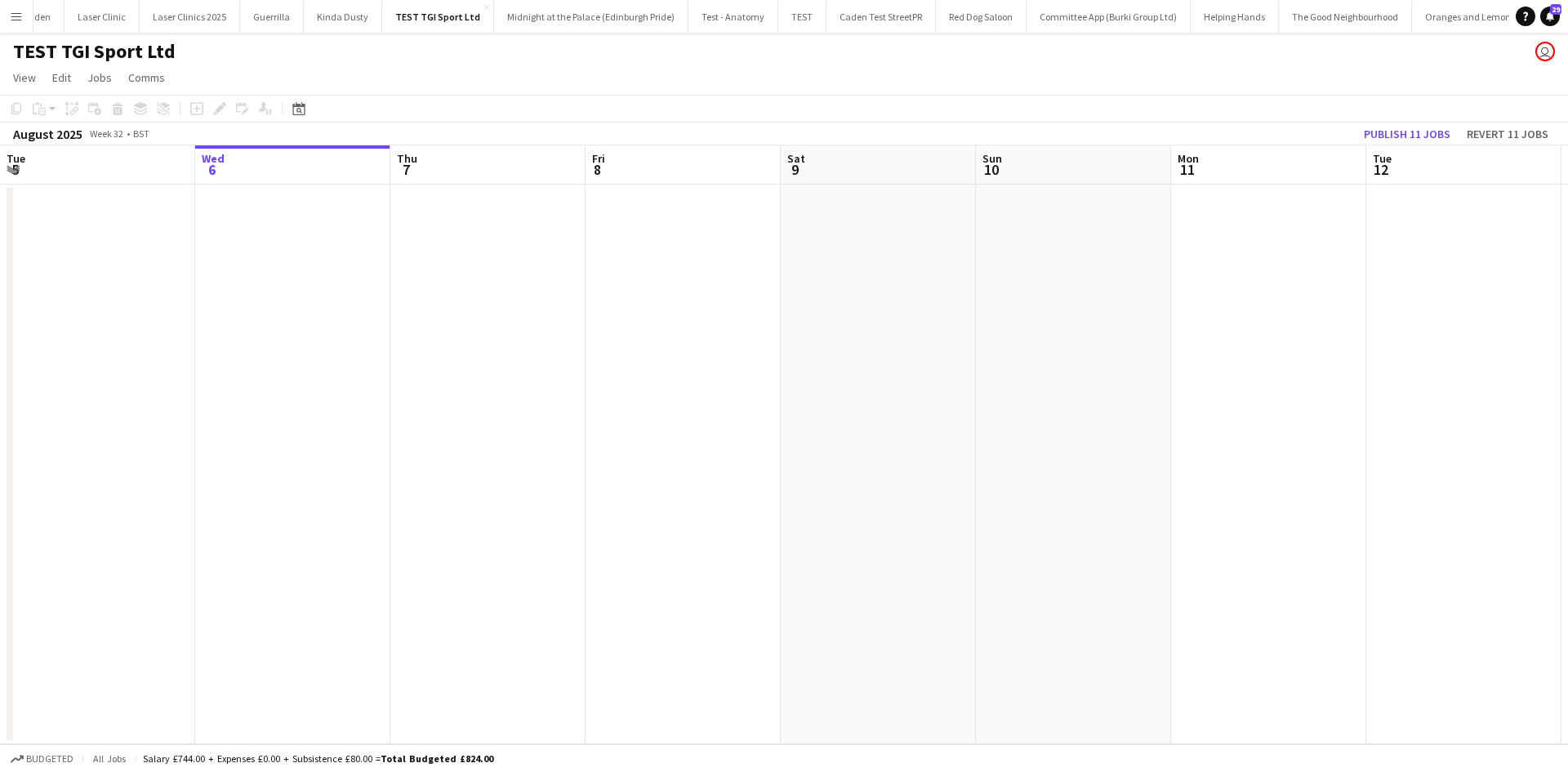 click 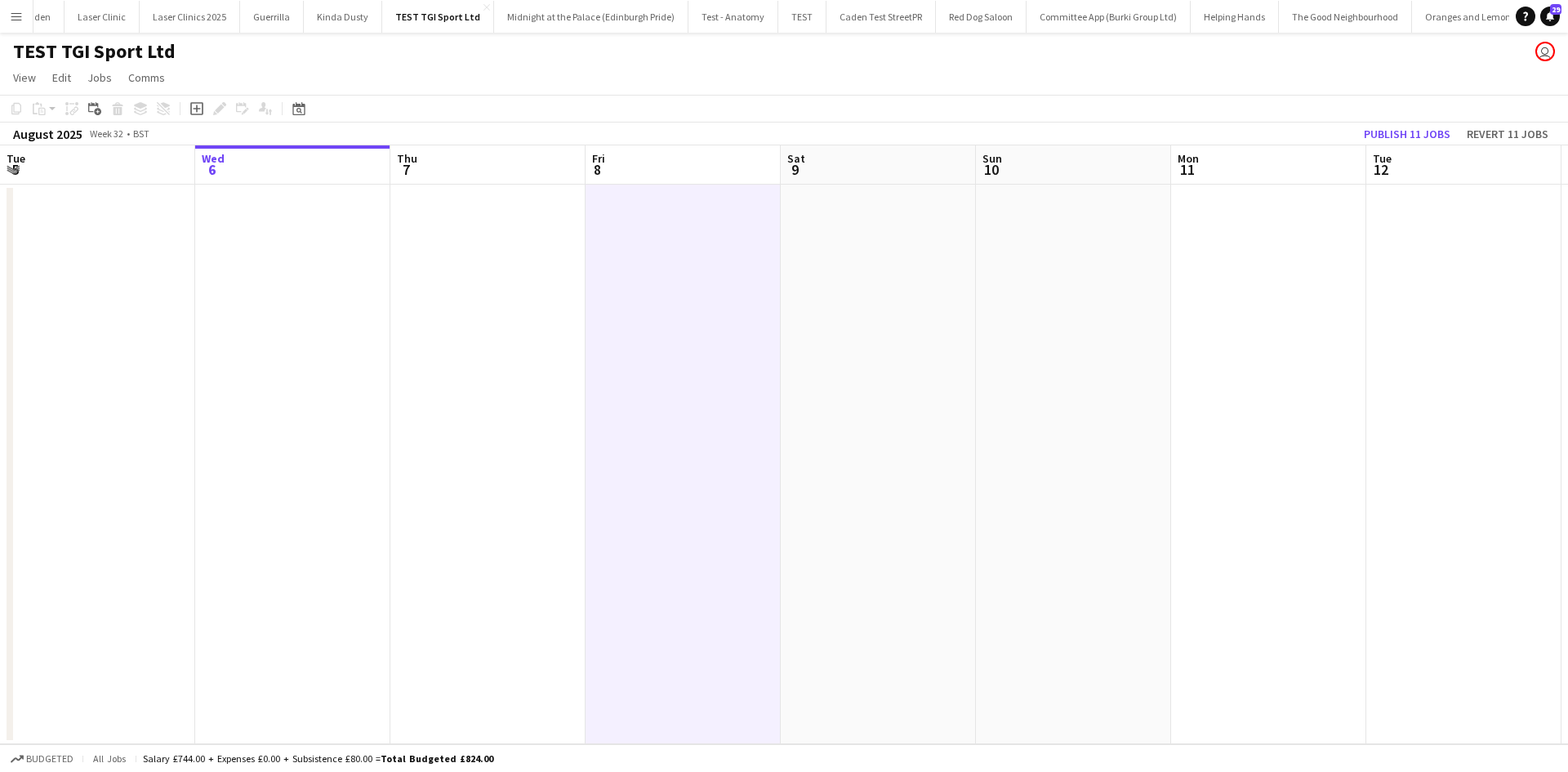 click on "Menu" at bounding box center [16, 16] 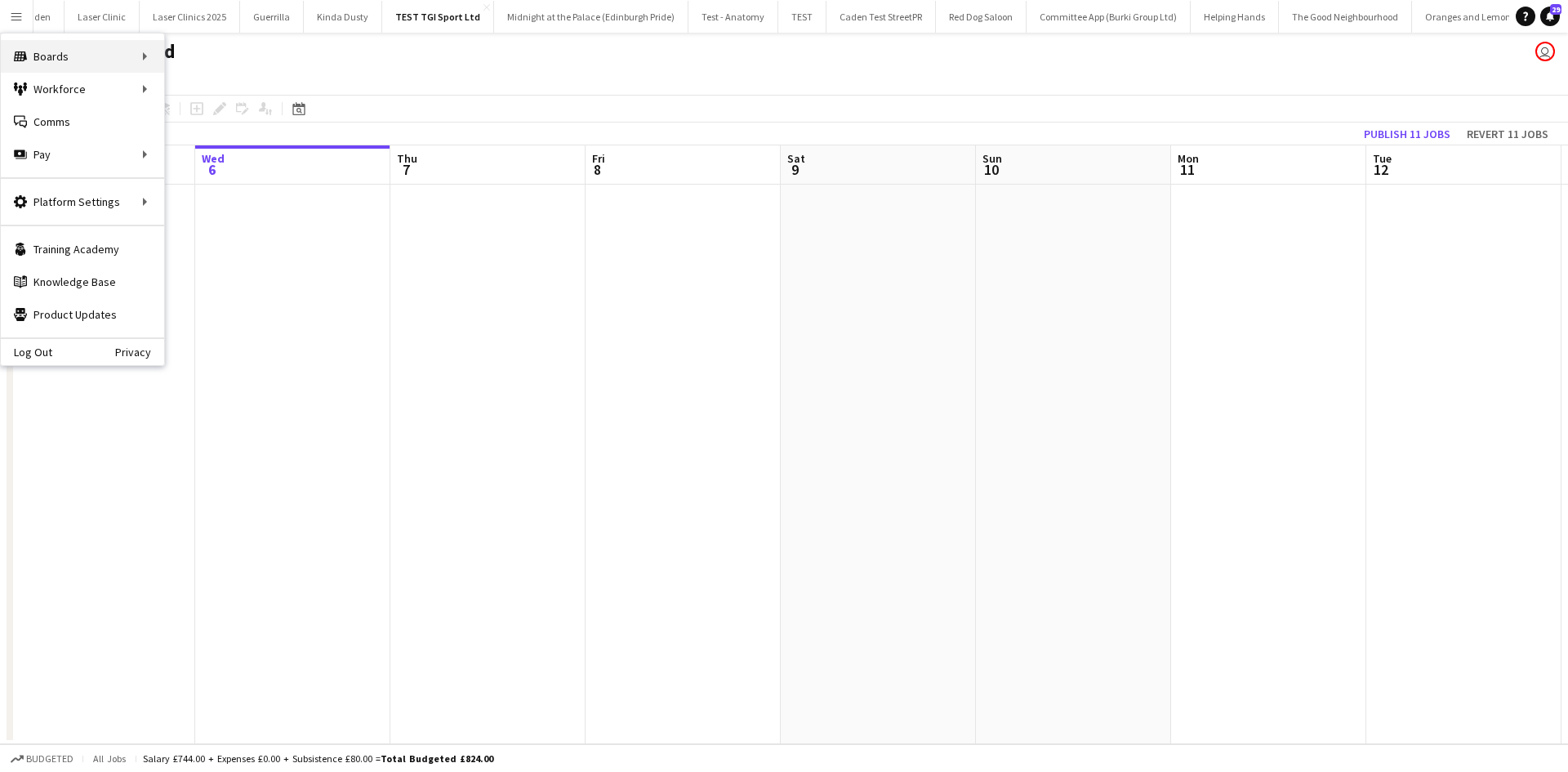click on "Boards
Boards" at bounding box center [82, 56] 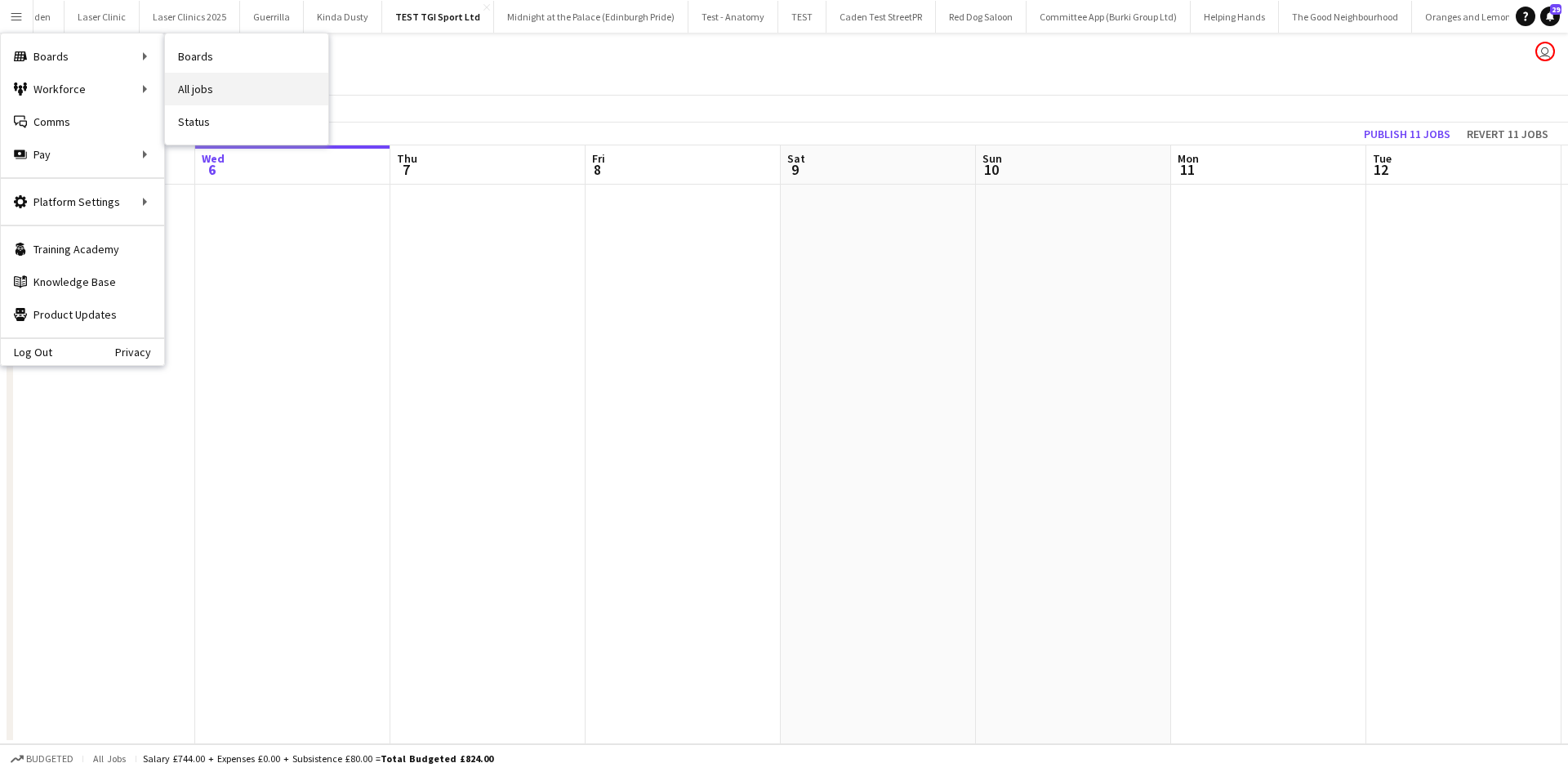 click on "All jobs" at bounding box center [247, 89] 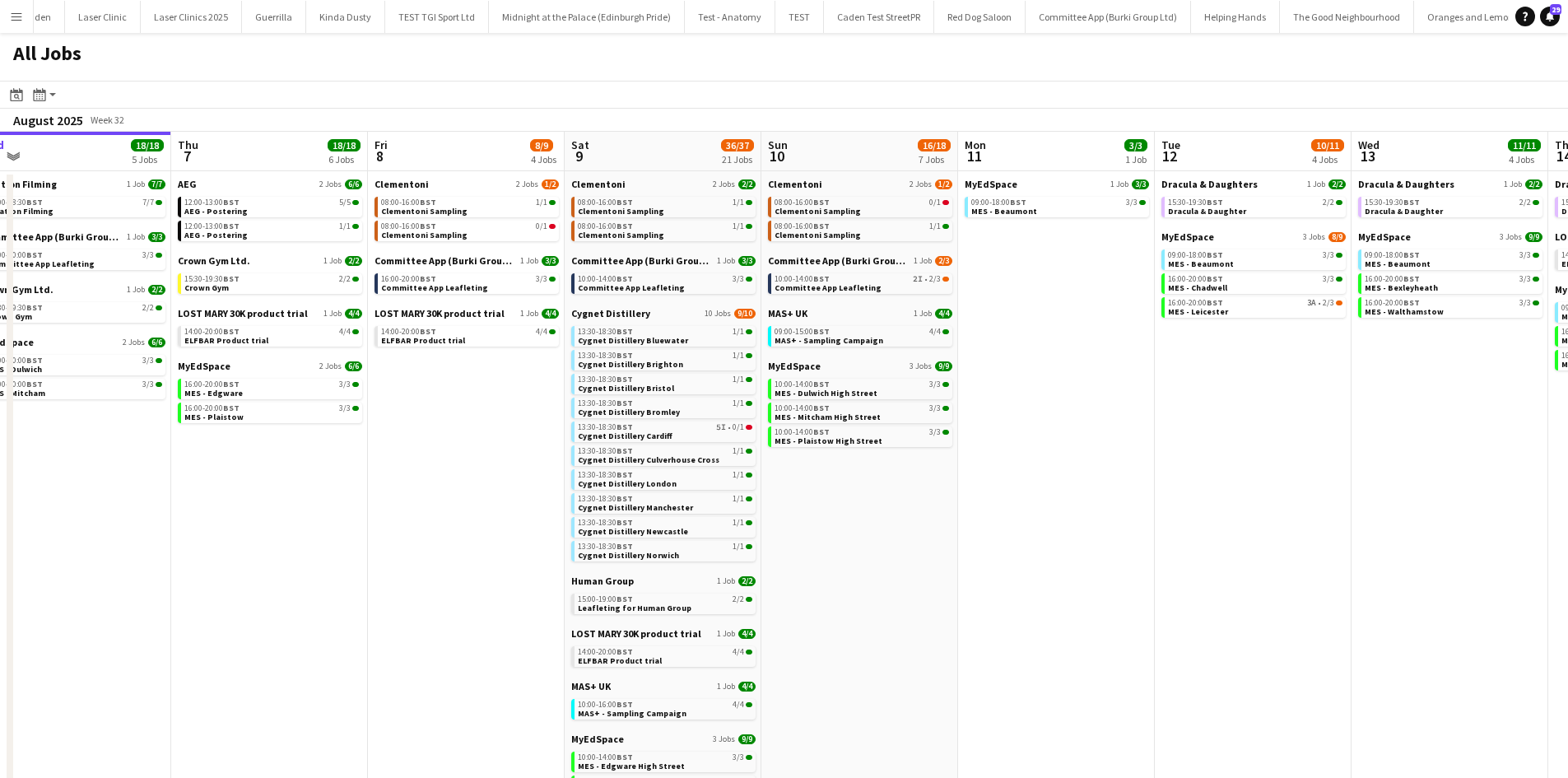 scroll, scrollTop: 0, scrollLeft: 616, axis: horizontal 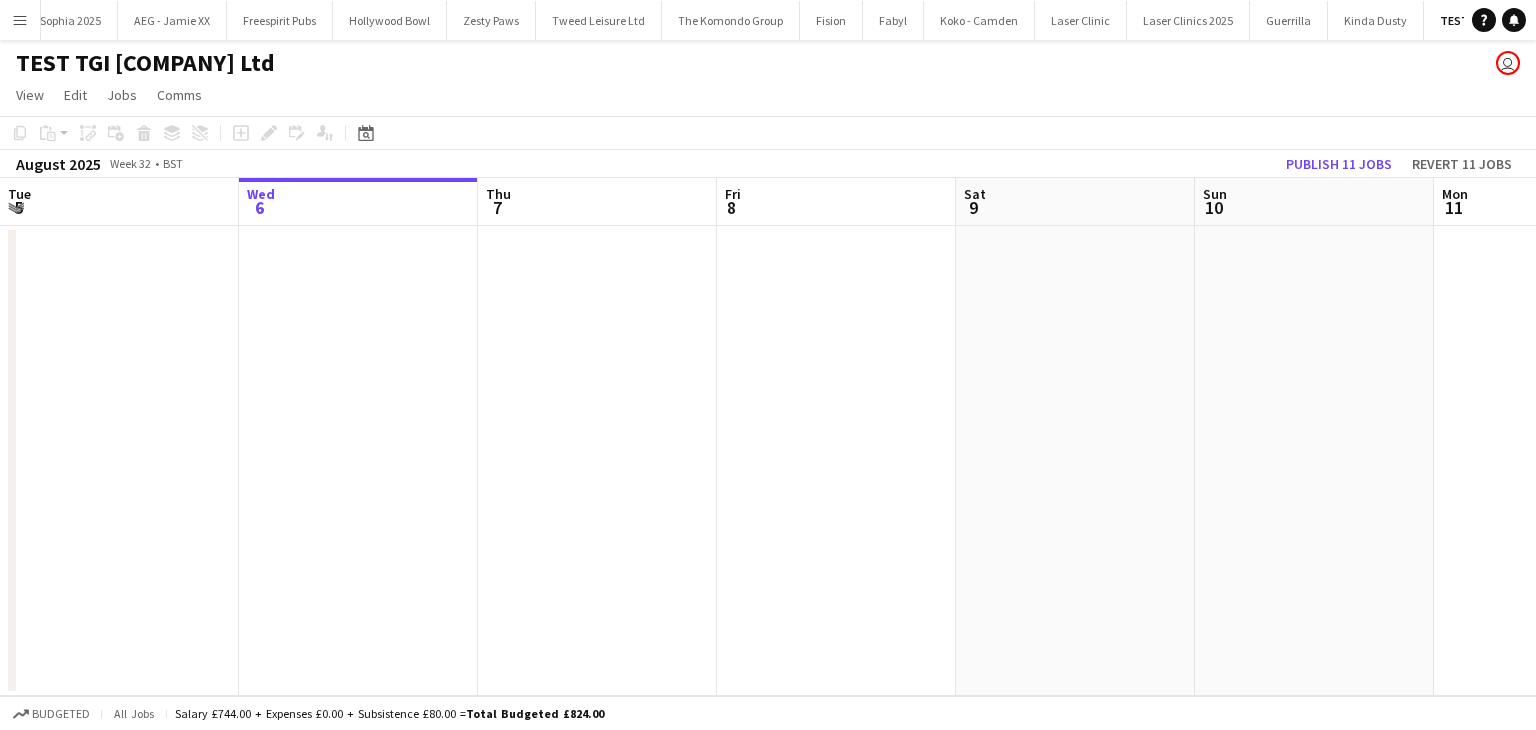 click on "Menu" at bounding box center [20, 20] 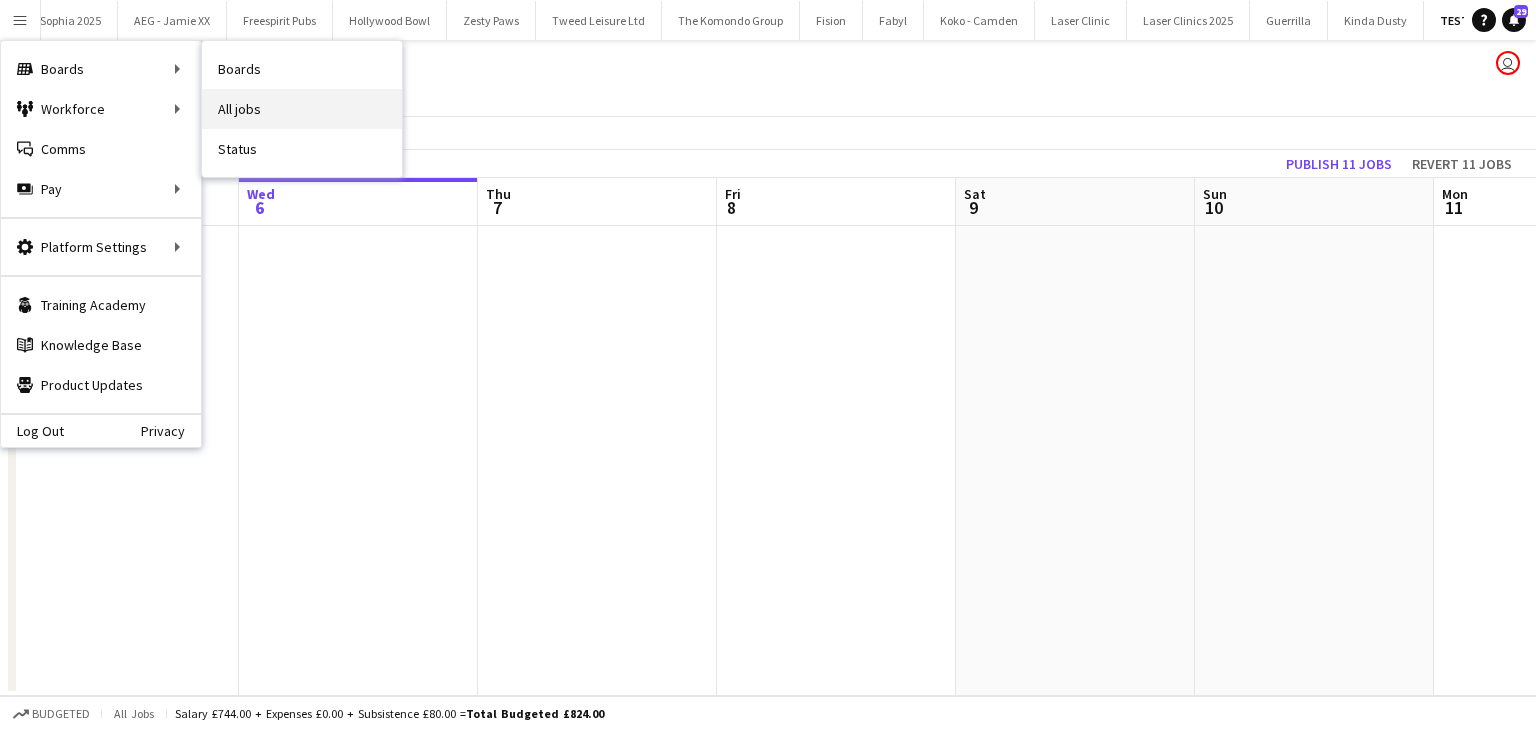 click on "All jobs" at bounding box center (302, 109) 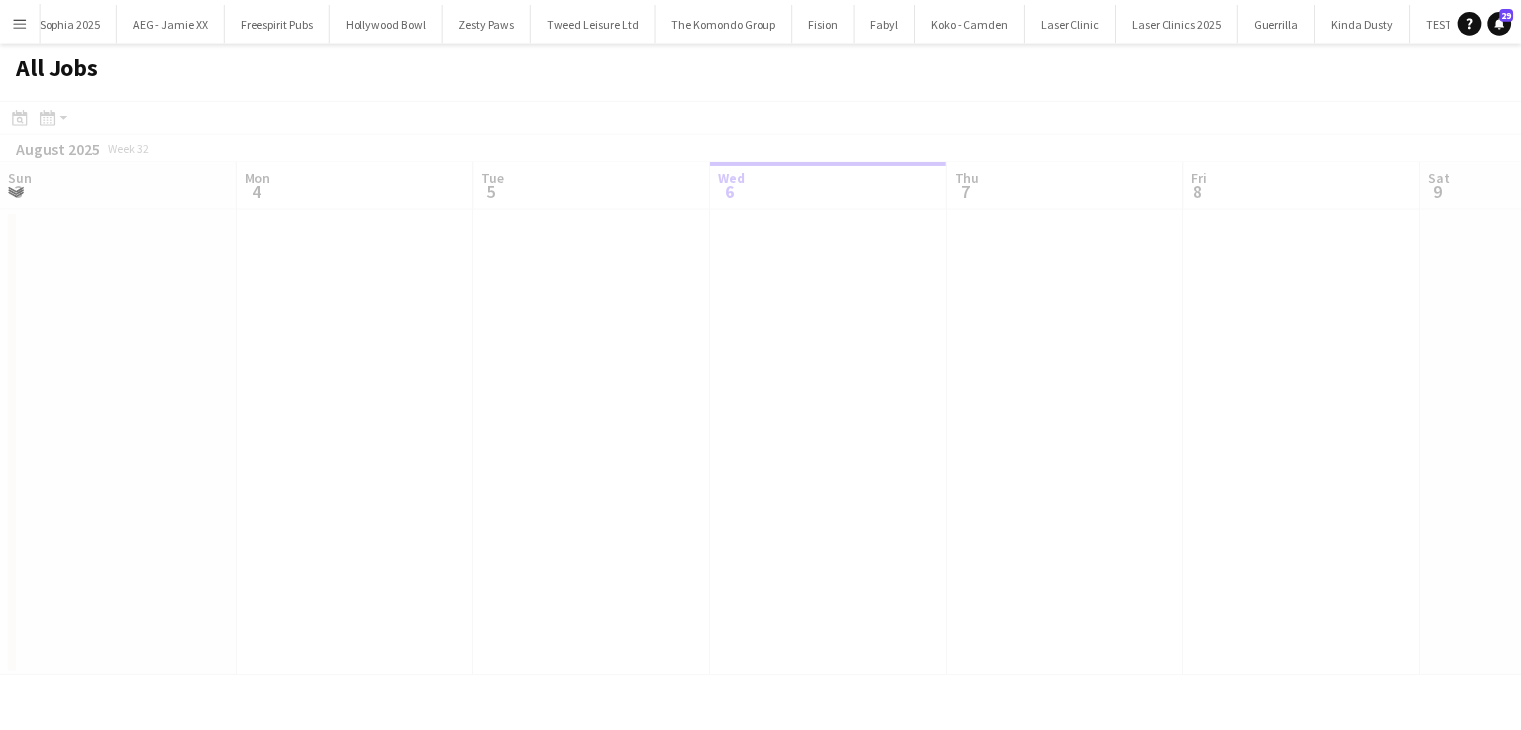 scroll, scrollTop: 0, scrollLeft: 478, axis: horizontal 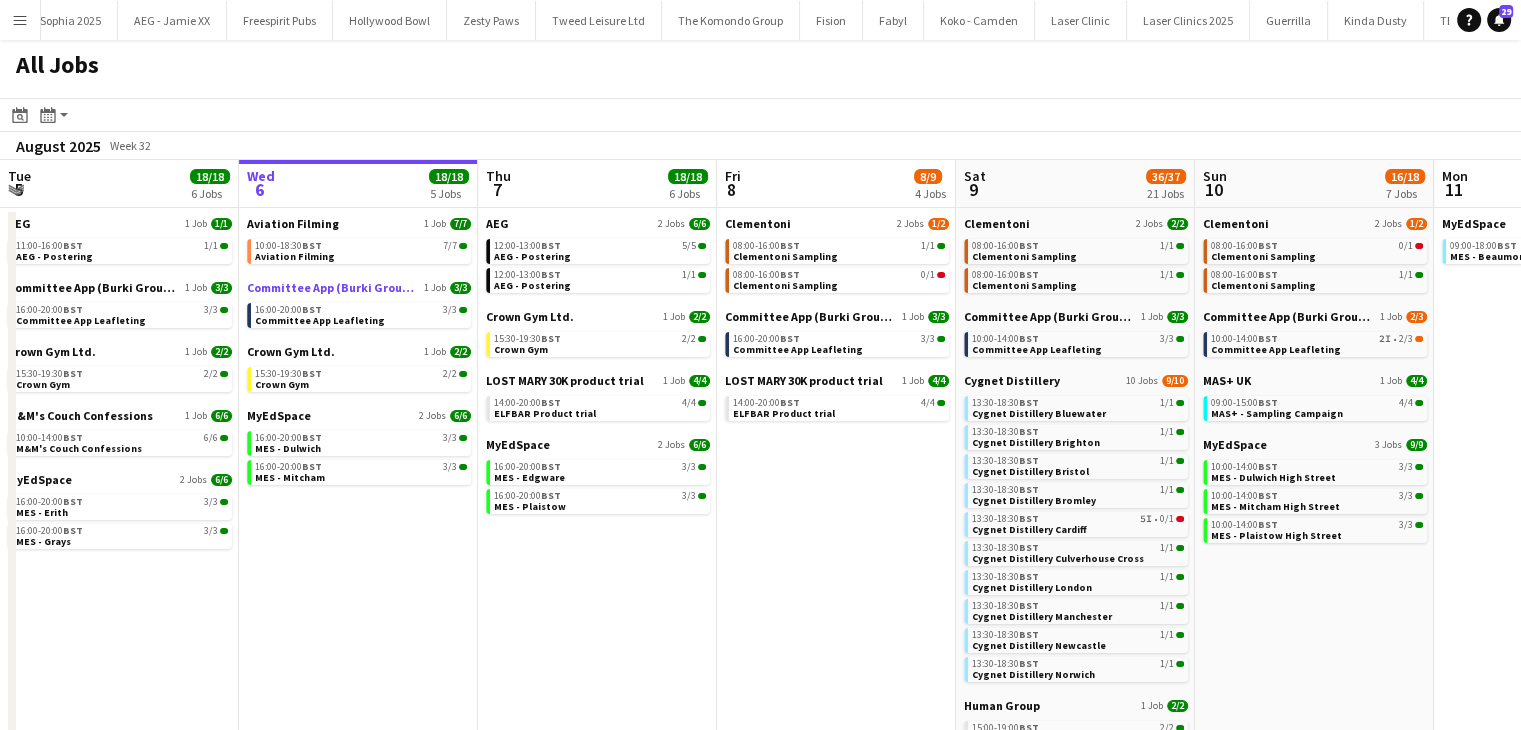 click on "Committee App (Burki Group Ltd)" 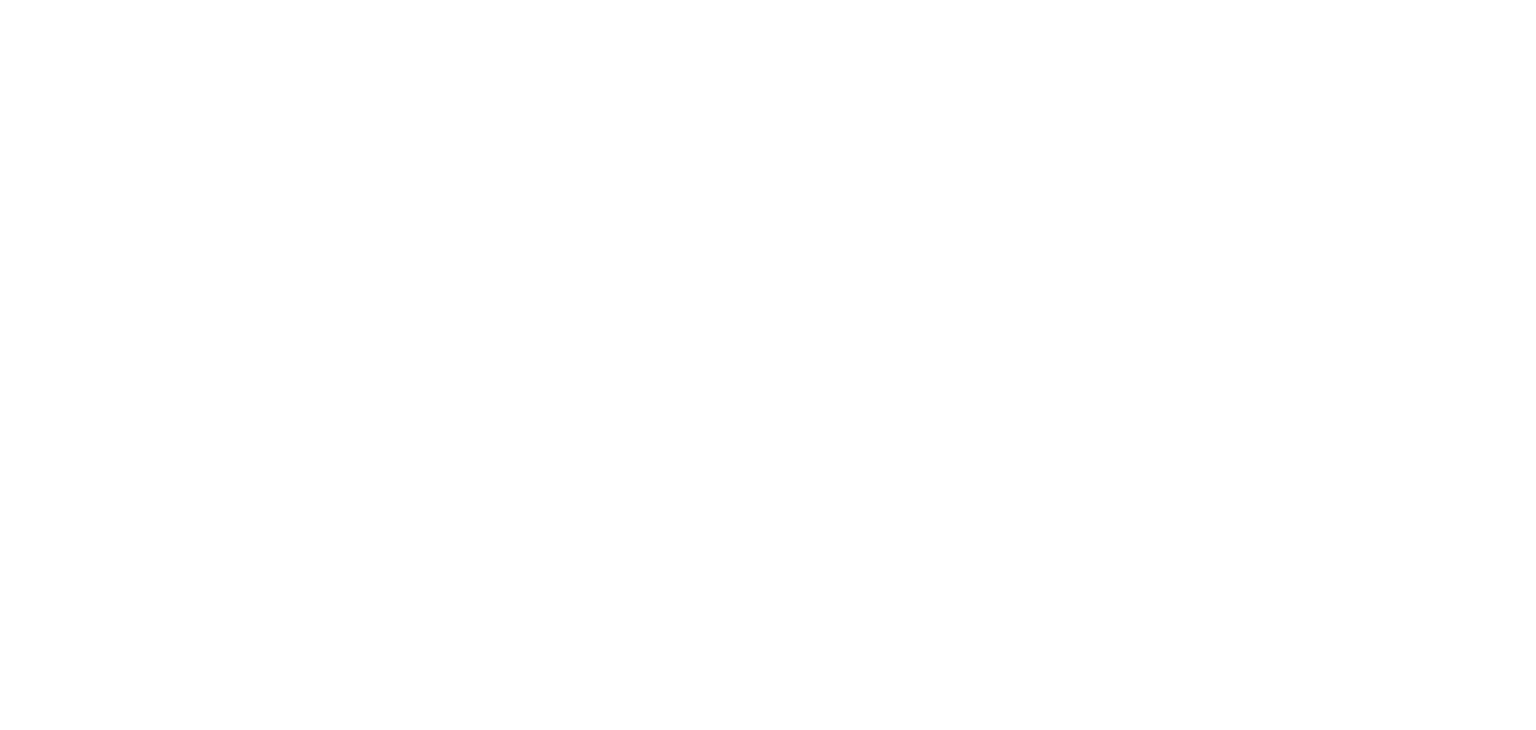 scroll, scrollTop: 0, scrollLeft: 0, axis: both 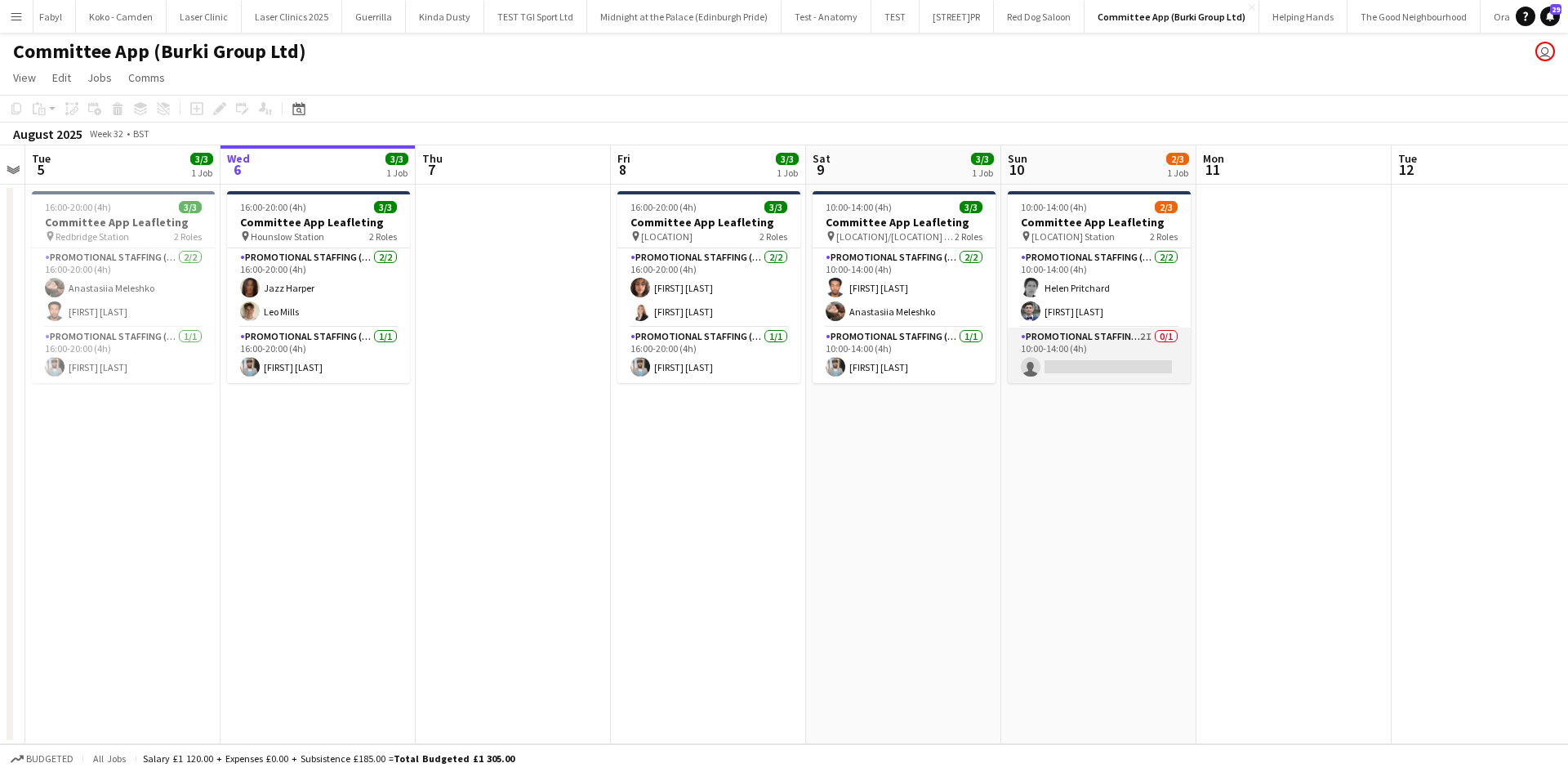 click on "Promotional Staffing (Flyering Staff)   2I   0/1   10:00-14:00 (4h)
single-neutral-actions" 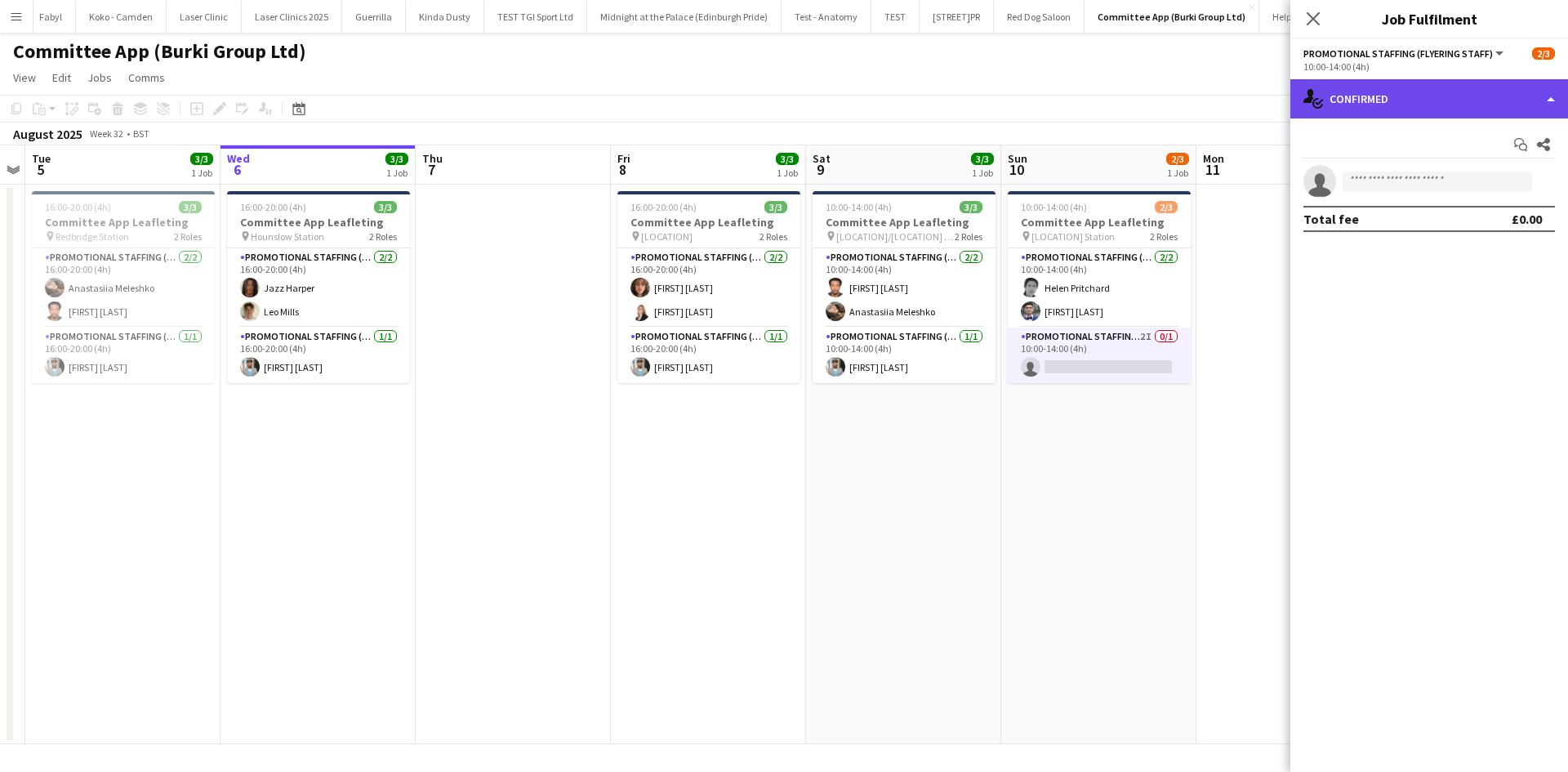 click on "single-neutral-actions-check-2
Confirmed" 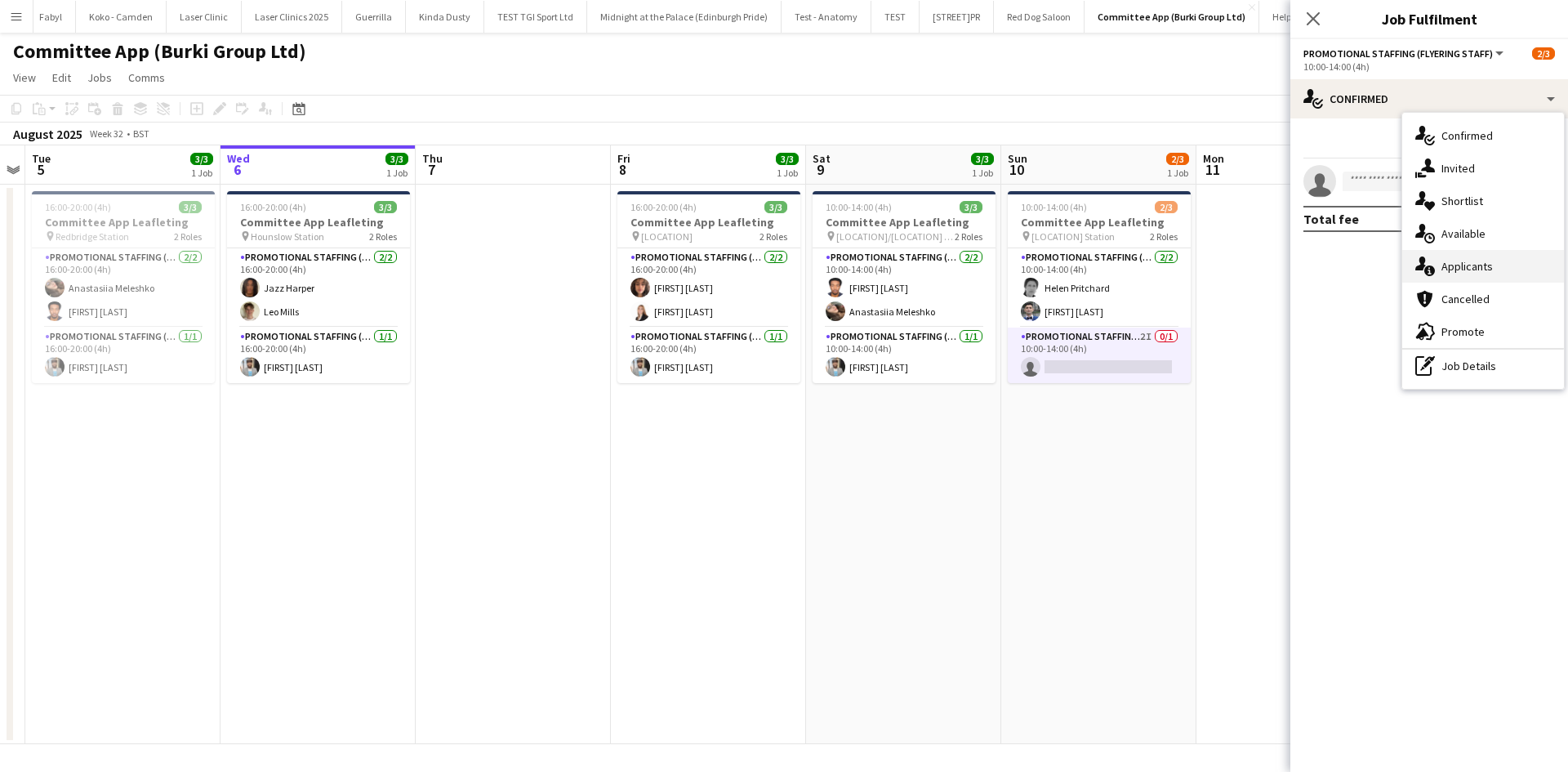 click on "single-neutral-actions-information
Applicants" at bounding box center [1483, 266] 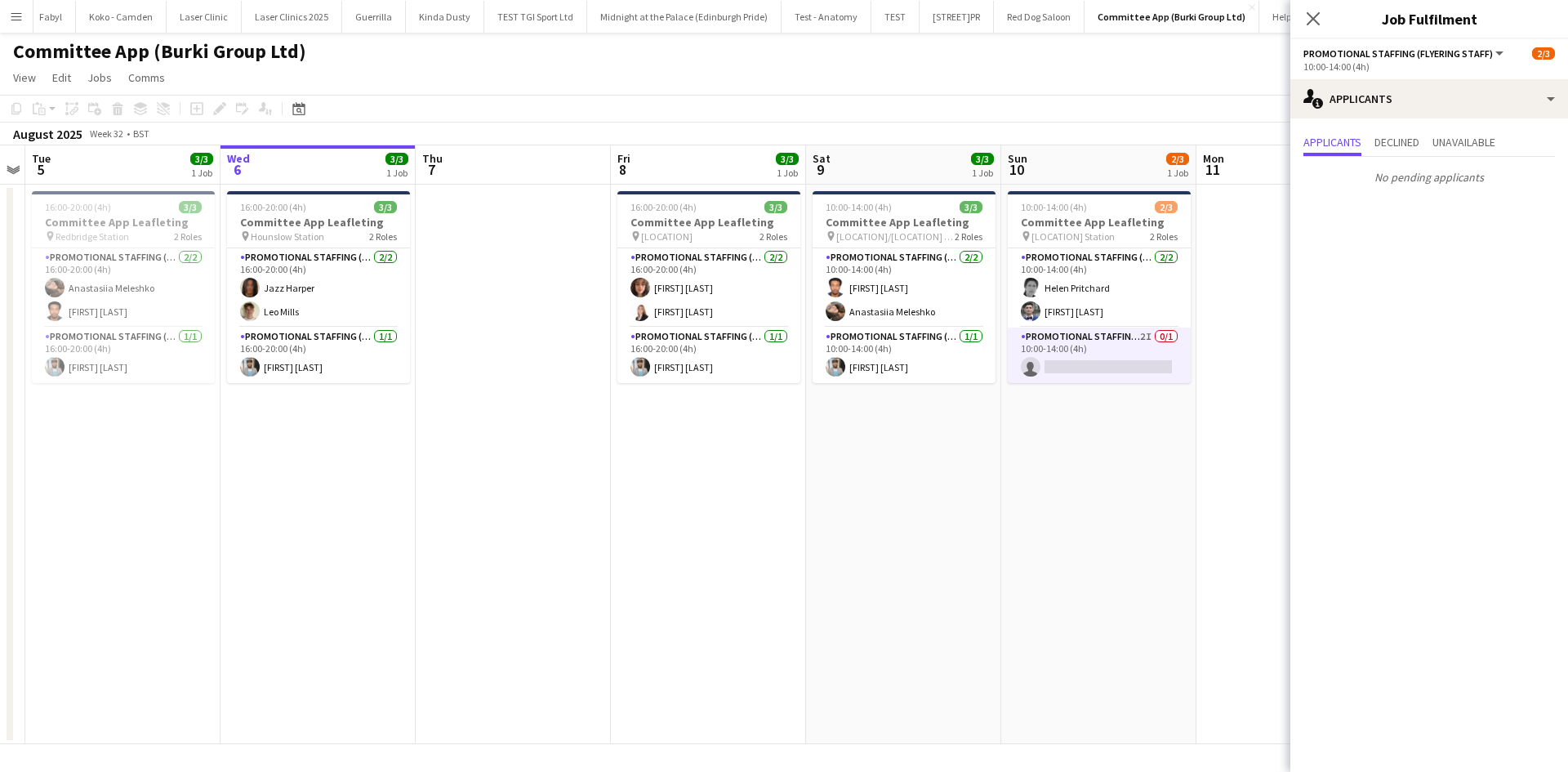 click on "Promotional Staffing (Flyering Staff)   2I   0/1   10:00-14:00 (4h)
single-neutral-actions" 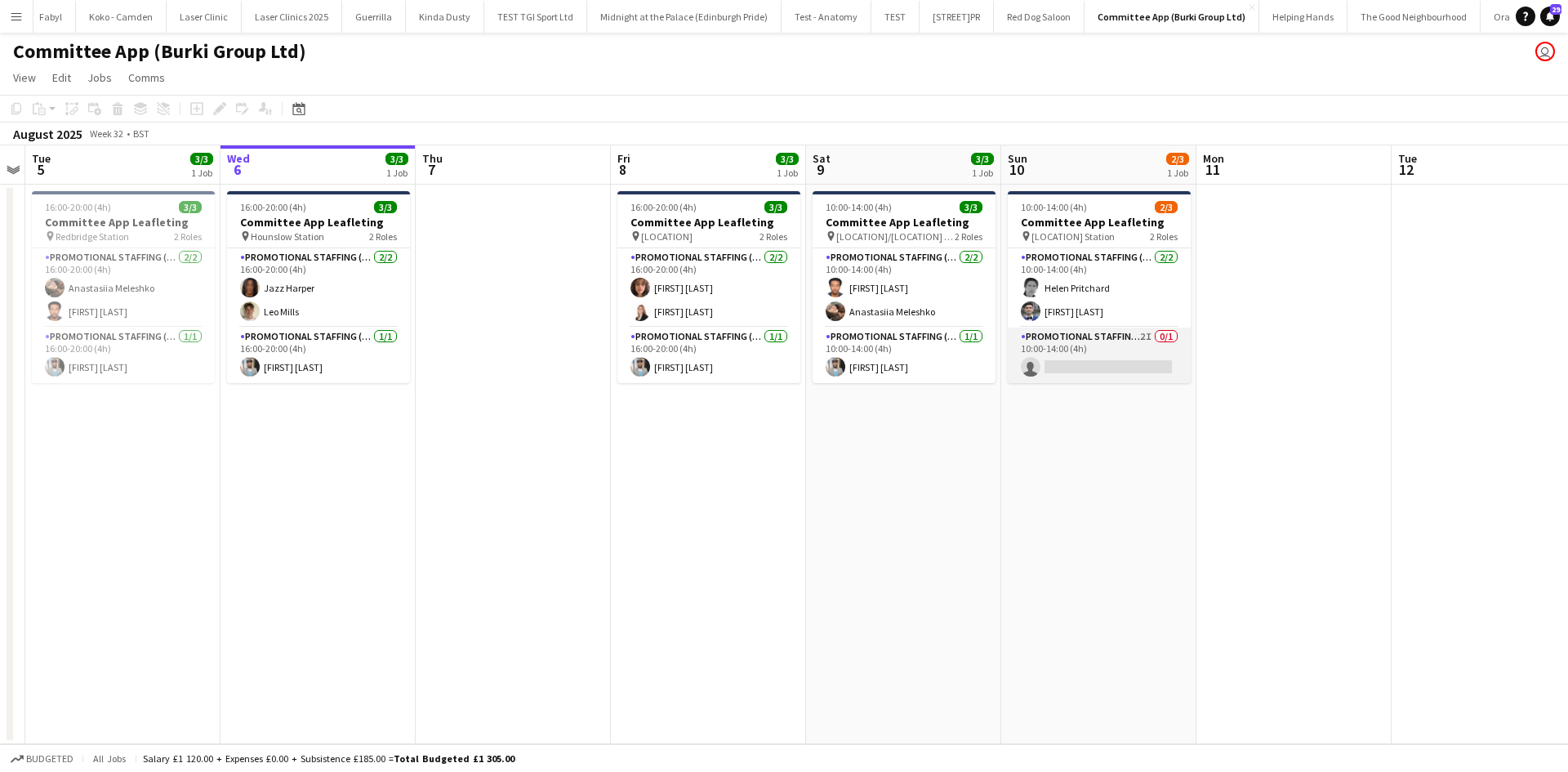 click on "Promotional Staffing (Flyering Staff)   2I   0/1   10:00-14:00 (4h)
single-neutral-actions" 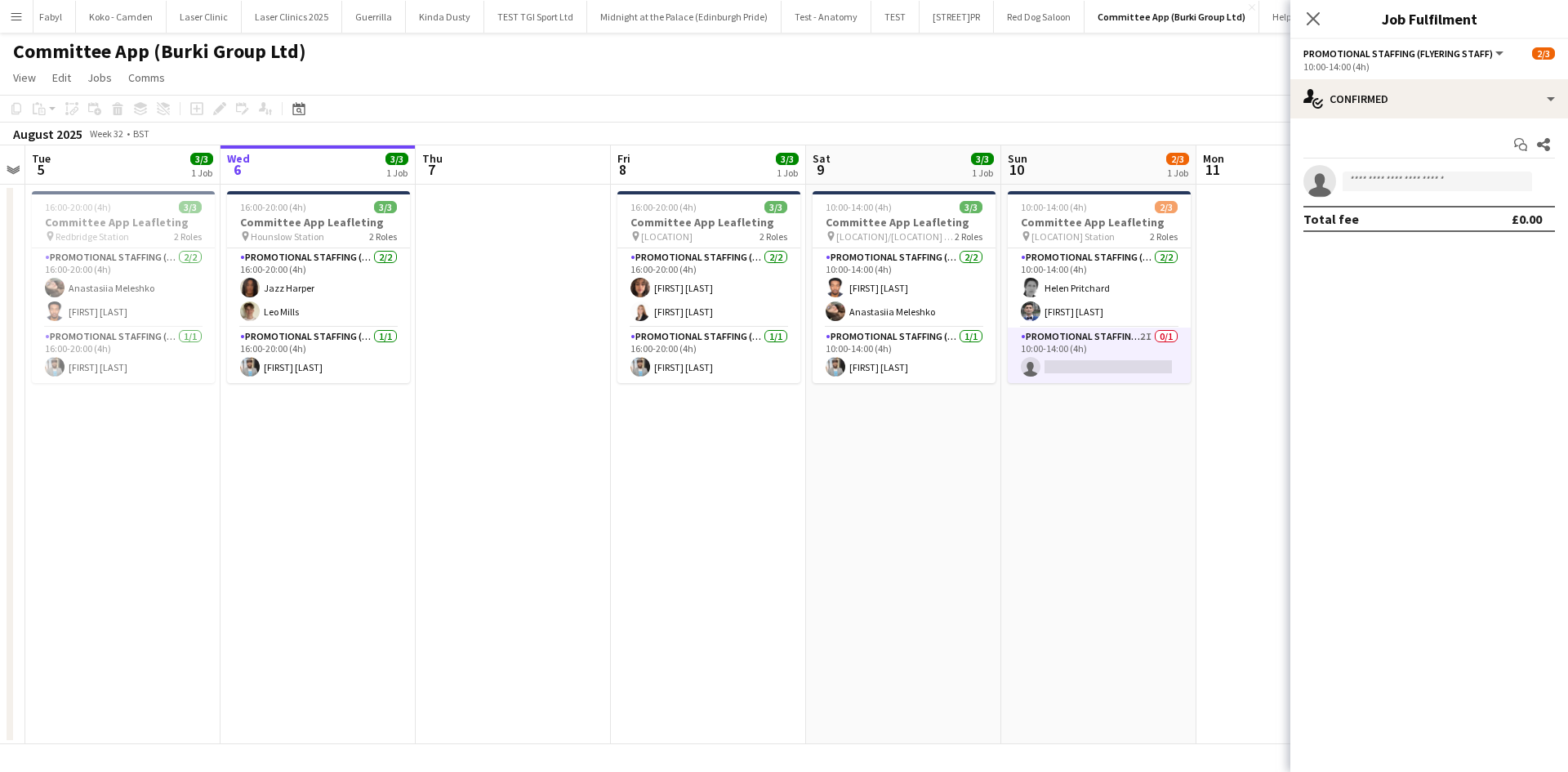 click on "Promotional Staffing (Flyering Staff)   2I   0/1   10:00-14:00 (4h)
single-neutral-actions" 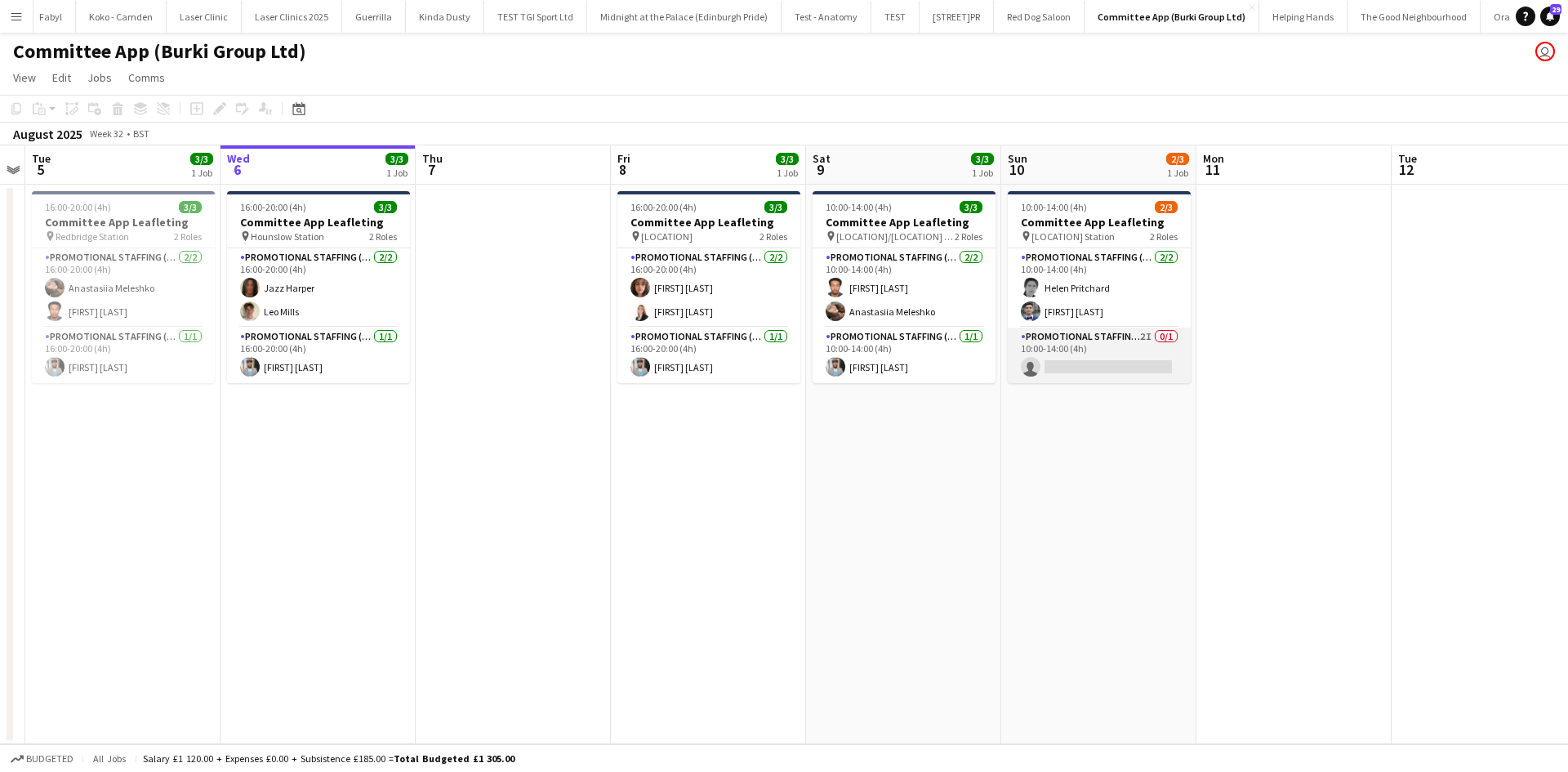click on "Promotional Staffing (Flyering Staff)   2I   0/1   10:00-14:00 (4h)
single-neutral-actions" 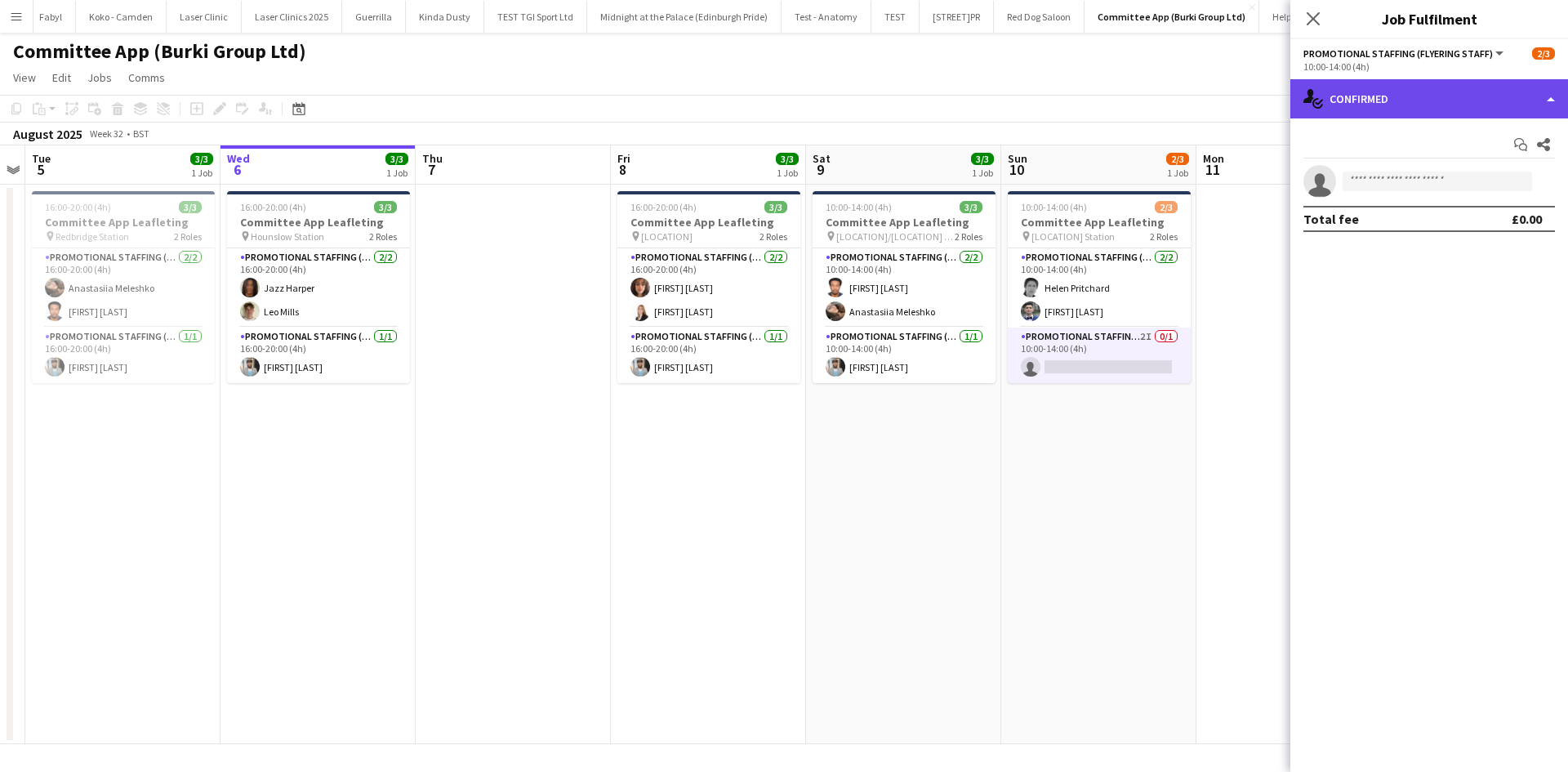 click on "single-neutral-actions-check-2
Confirmed" 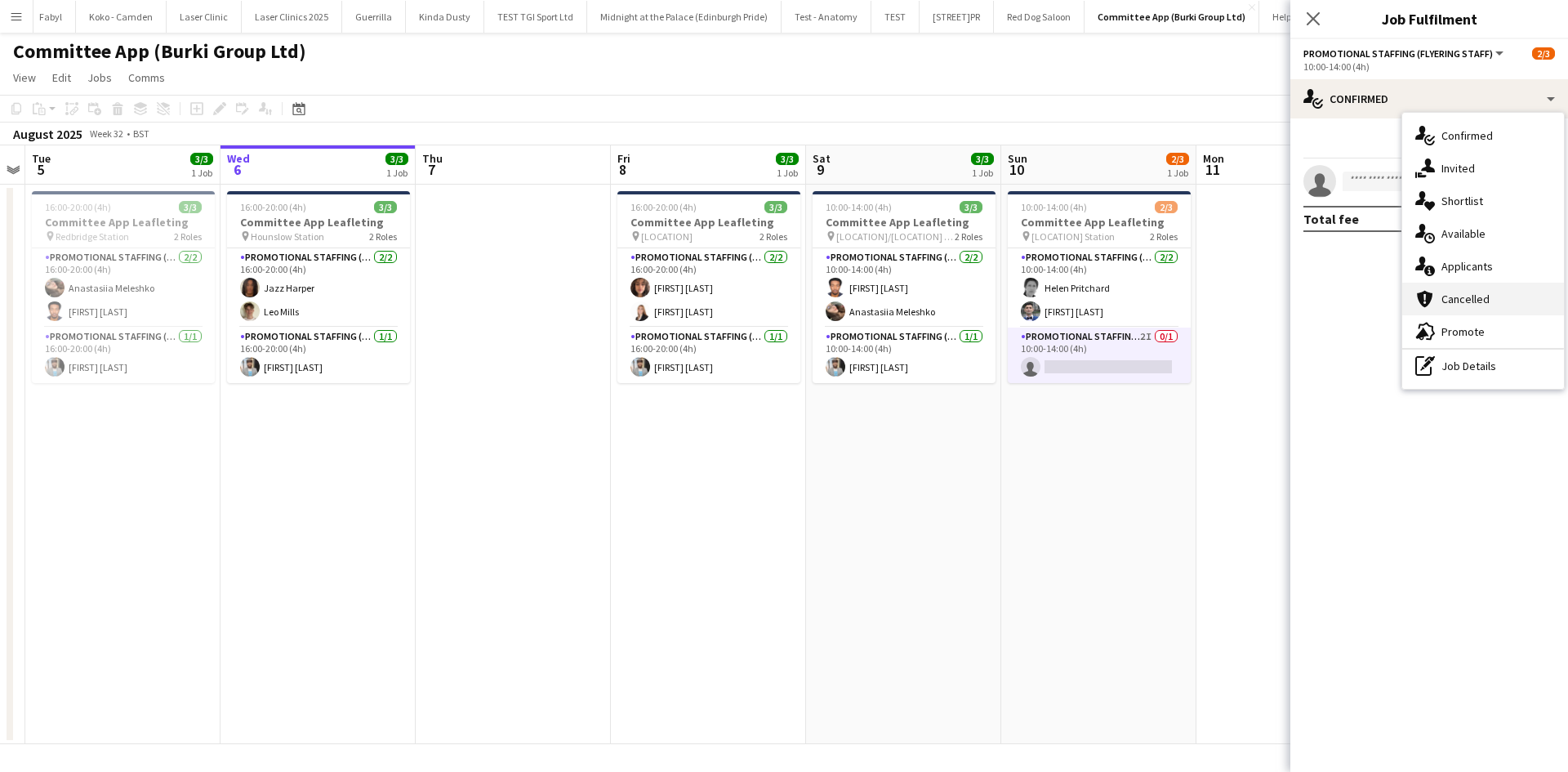 click on "cancellation
Cancelled" at bounding box center (1483, 299) 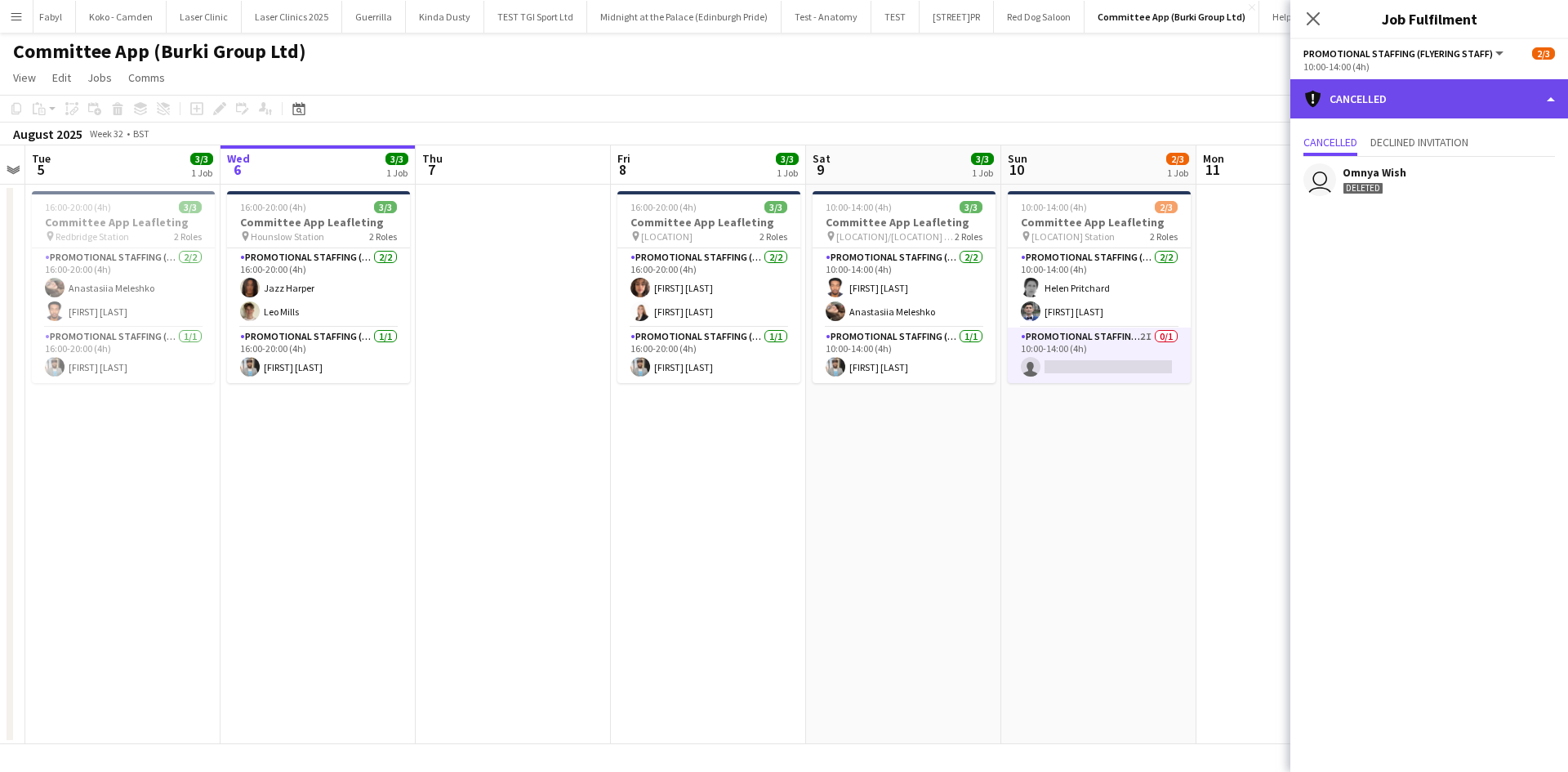 click on "cancellation
Cancelled" 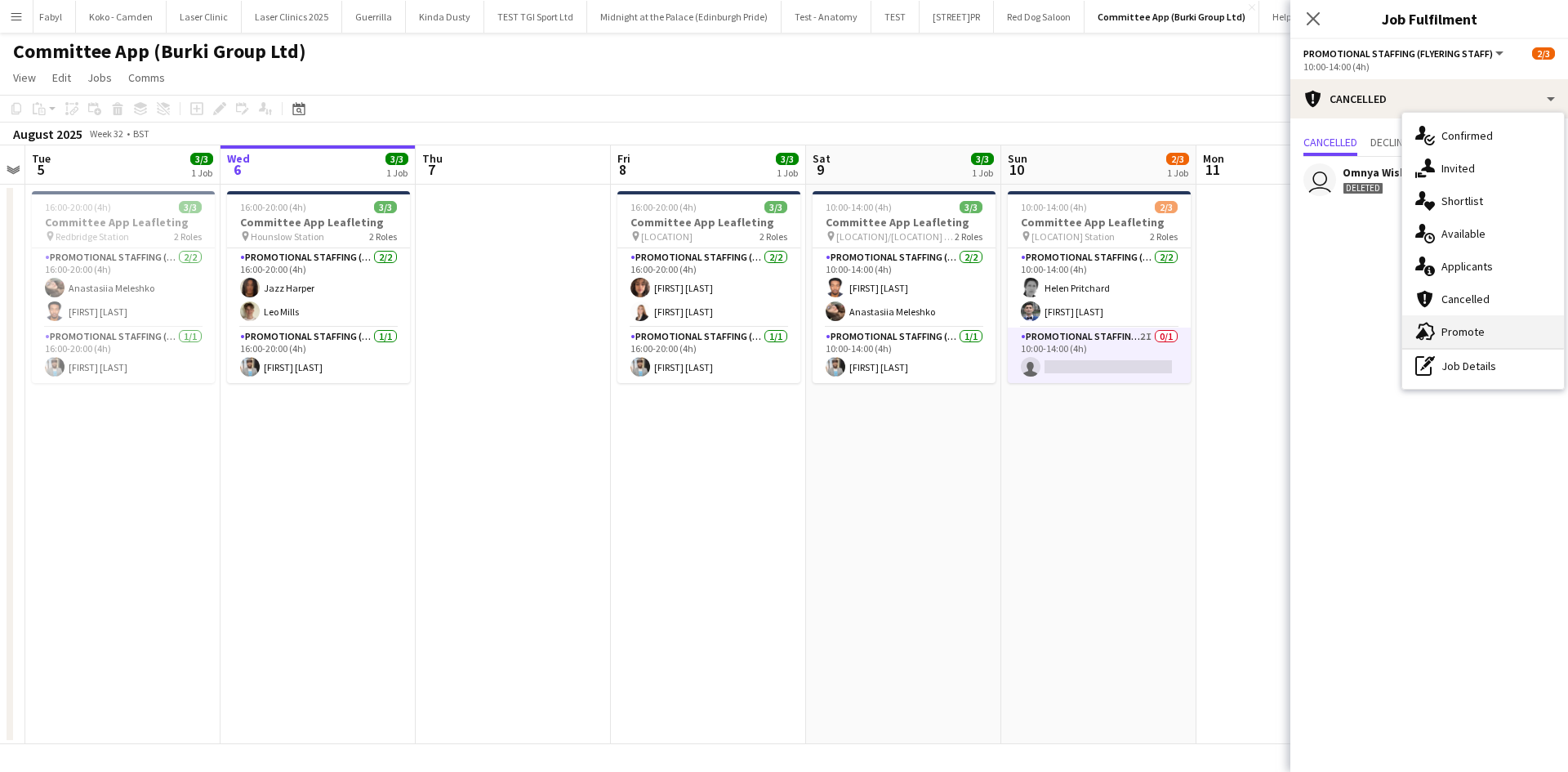 click on "advertising-megaphone
Promote" at bounding box center [1483, 332] 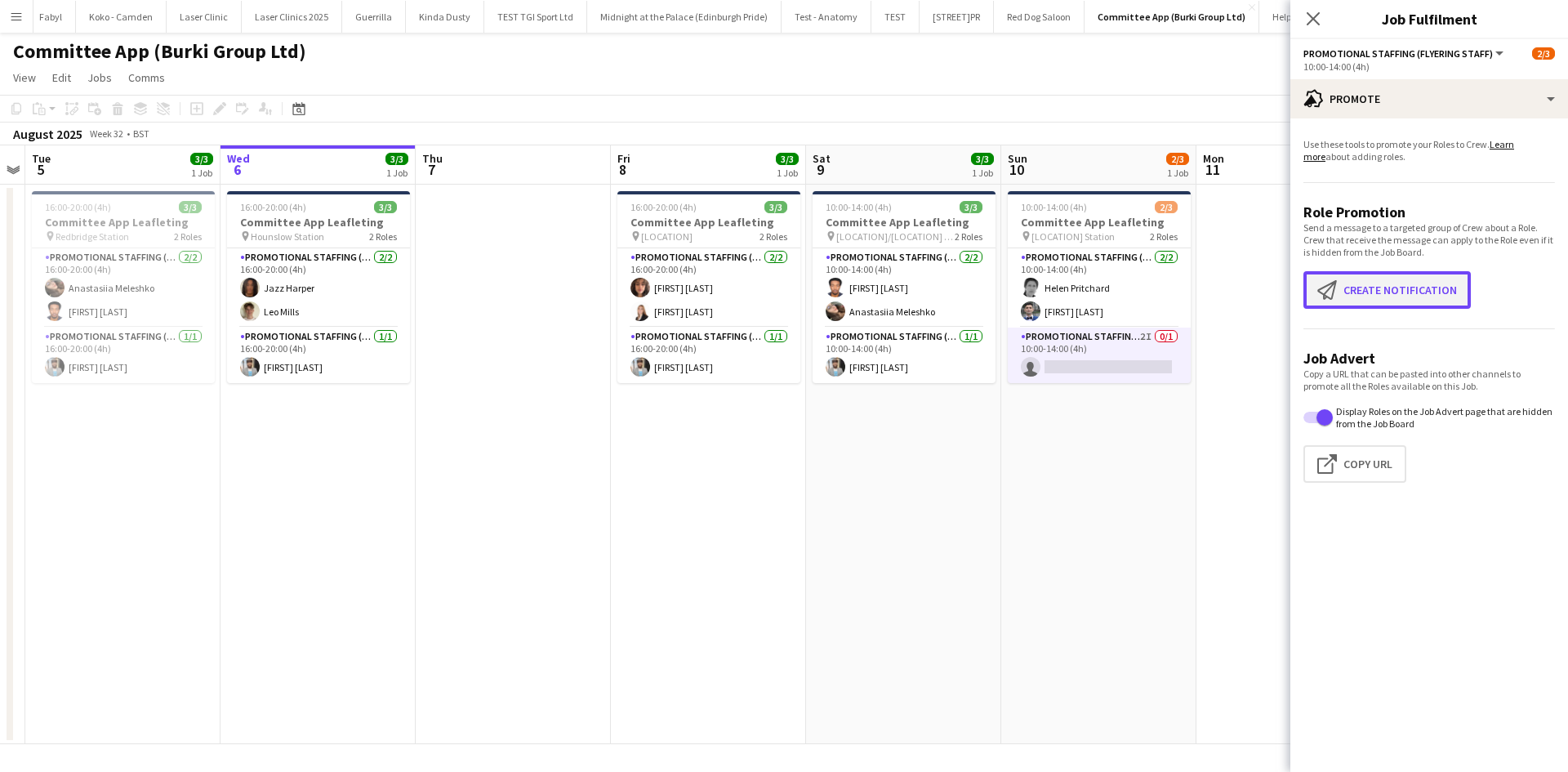 click on "Create notification
Create notification" at bounding box center (1387, 290) 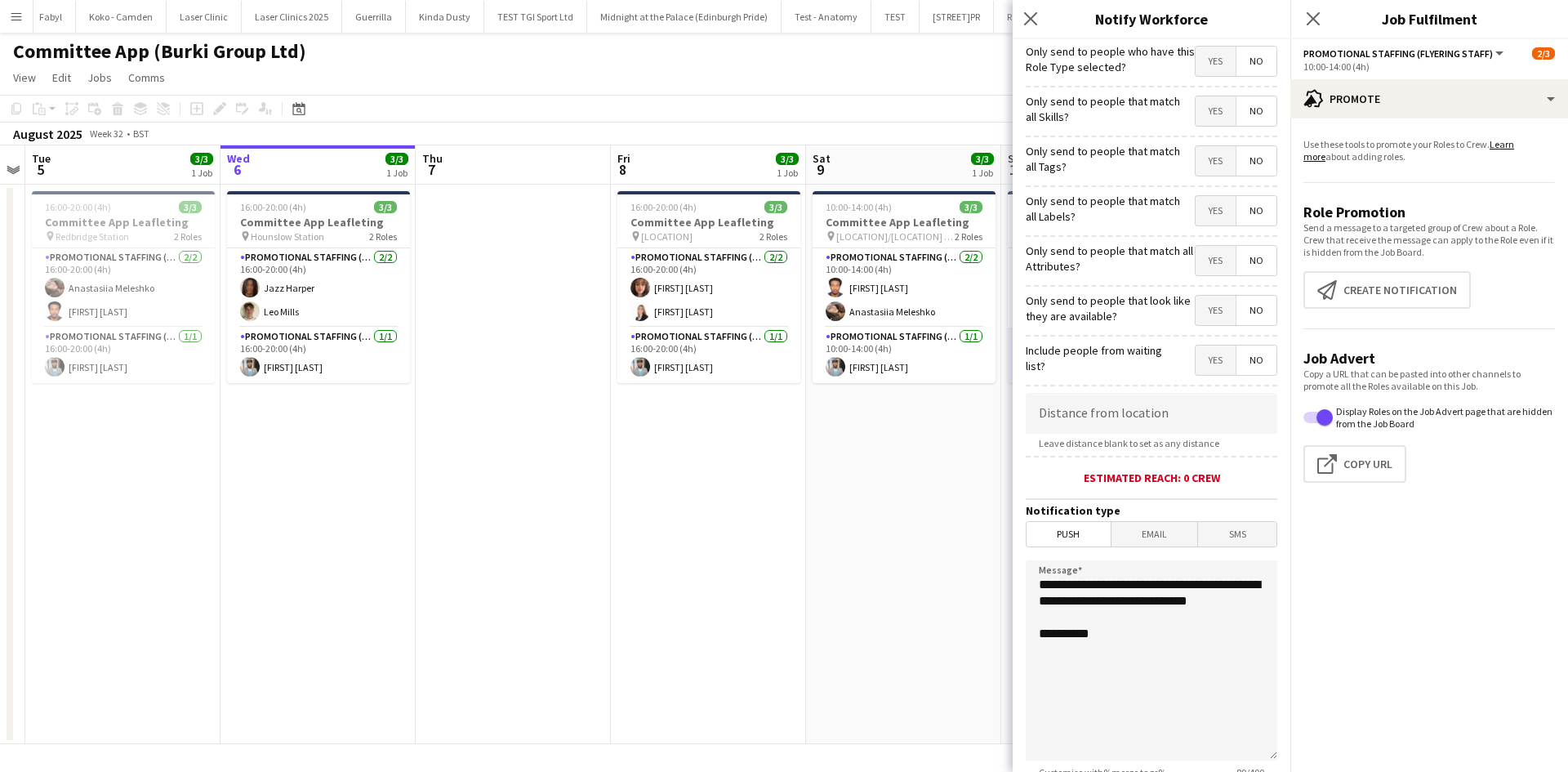 click on "10:00-14:00 (4h)    3/3   Committee App Leafleting
pin
Newham/East Ham Station   2 Roles   Promotional Staffing (Flyering Staff)   2/2   10:00-14:00 (4h)
Almodad I. Iliya Anastasiia Meleshko  Promotional Staffing (Flyering Staff)   1/1   10:00-14:00 (4h)
Abhishek Rayewar" 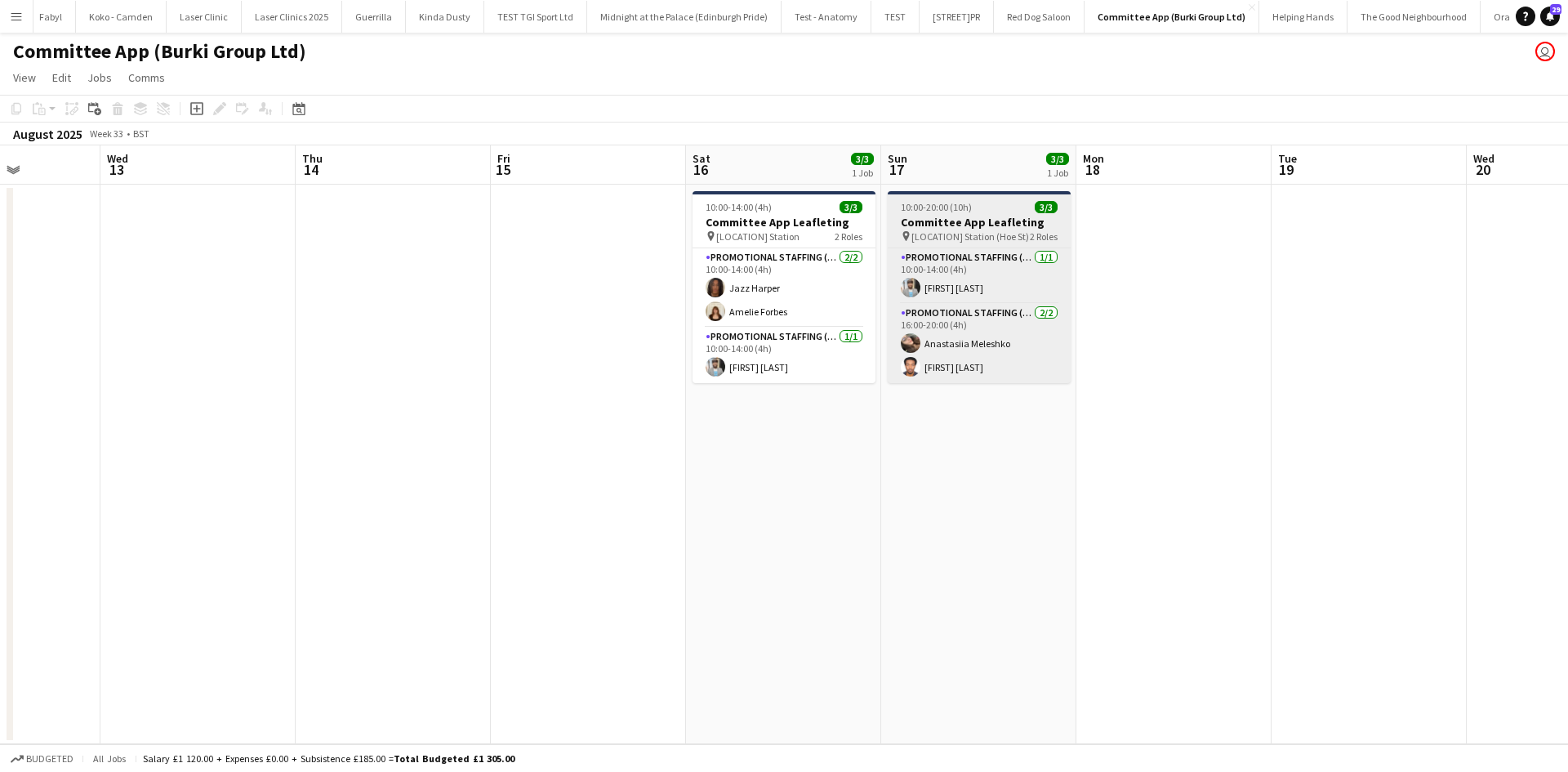 scroll, scrollTop: 0, scrollLeft: 568, axis: horizontal 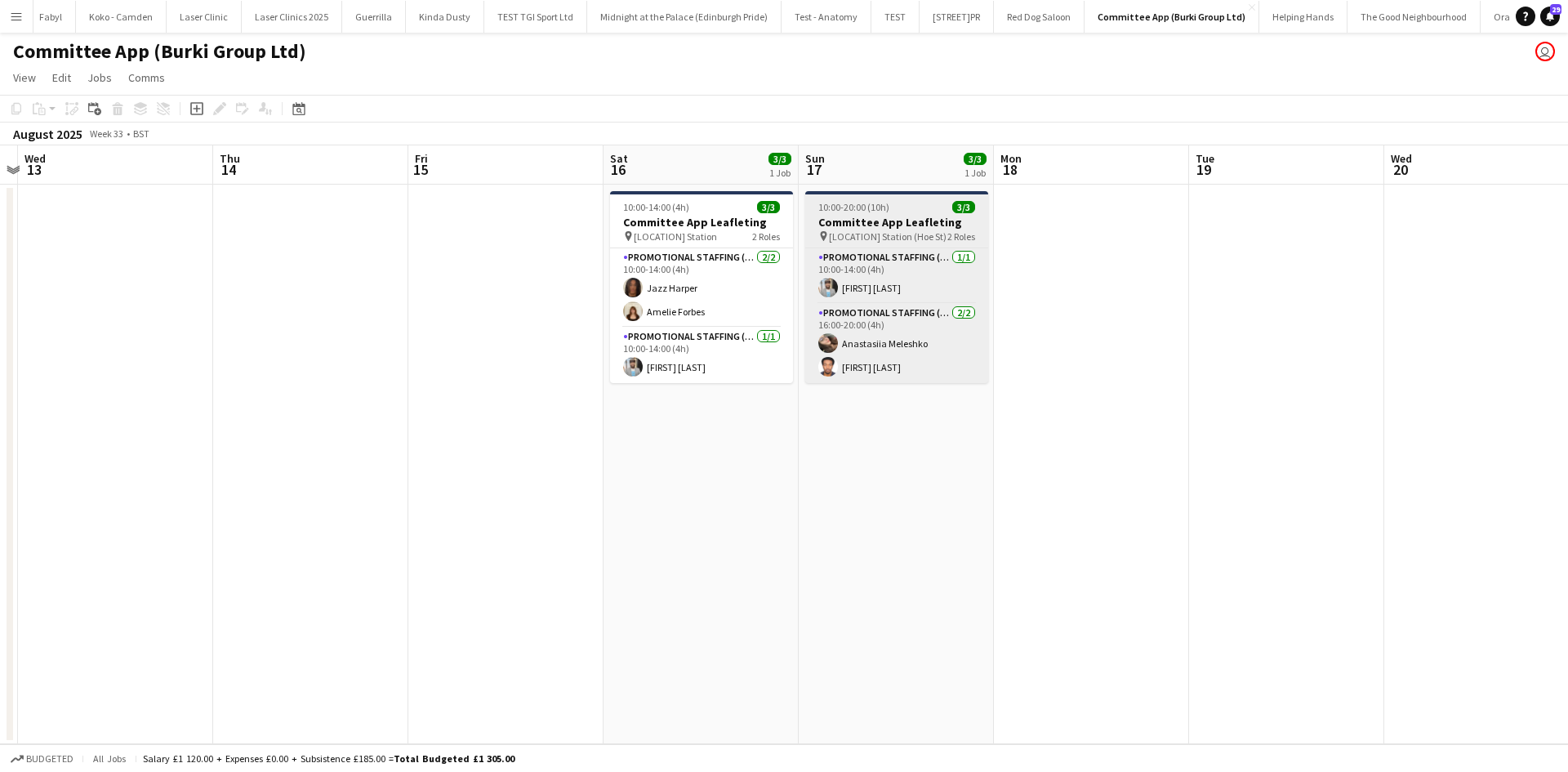click on "10:00-20:00 (10h)    3/3   Committee App Leafleting
pin
Walthamstow Central Station (Hoe St)   2 Roles   Promotional Staffing (Flyering Staff)   1/1   10:00-14:00 (4h)
Abhishek Rayewar  Promotional Staffing (Flyering Staff)   2/2   16:00-20:00 (4h)
Anastasiia Meleshko Almodad I. Iliya" 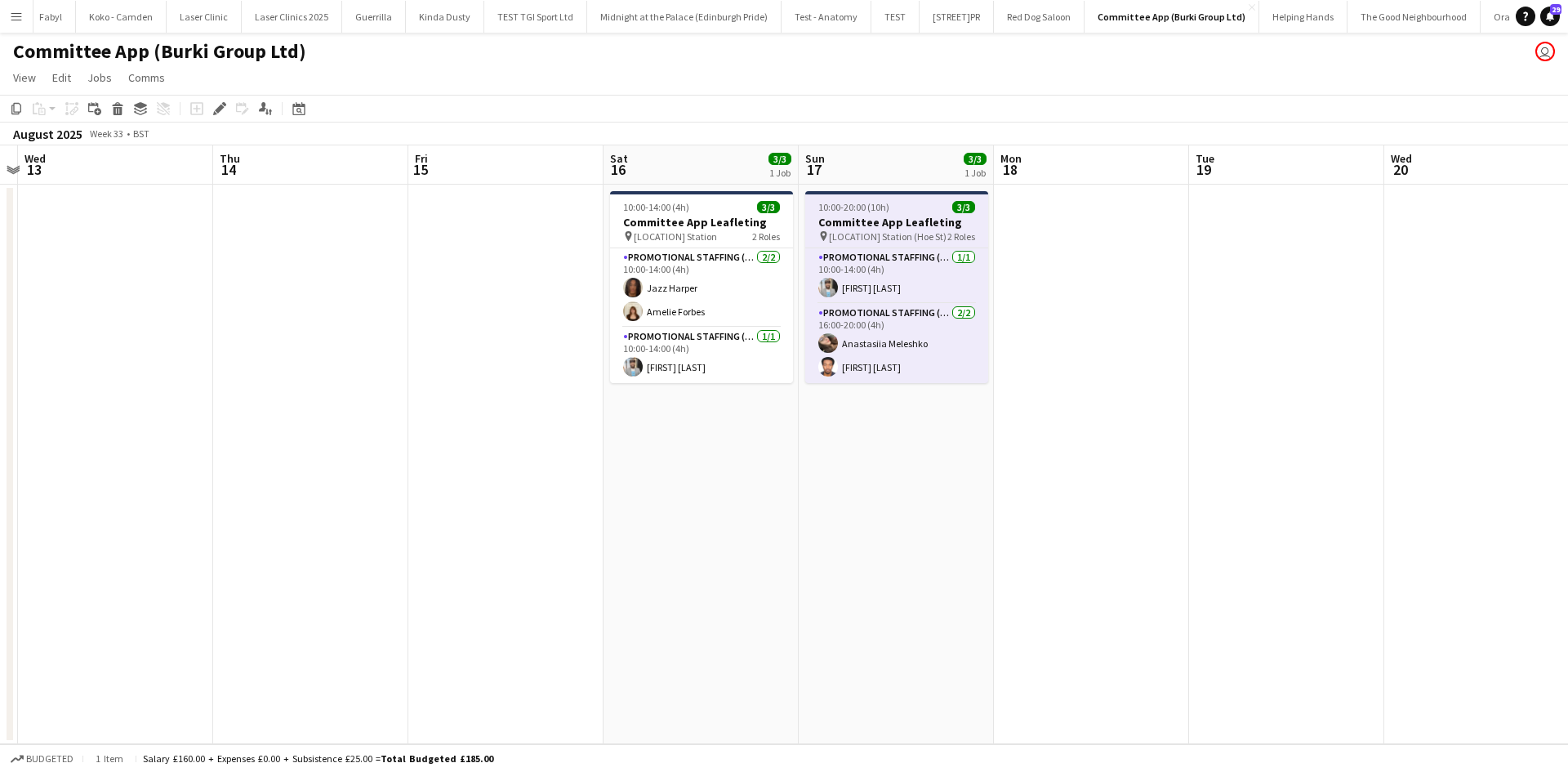 scroll, scrollTop: 0, scrollLeft: 733, axis: horizontal 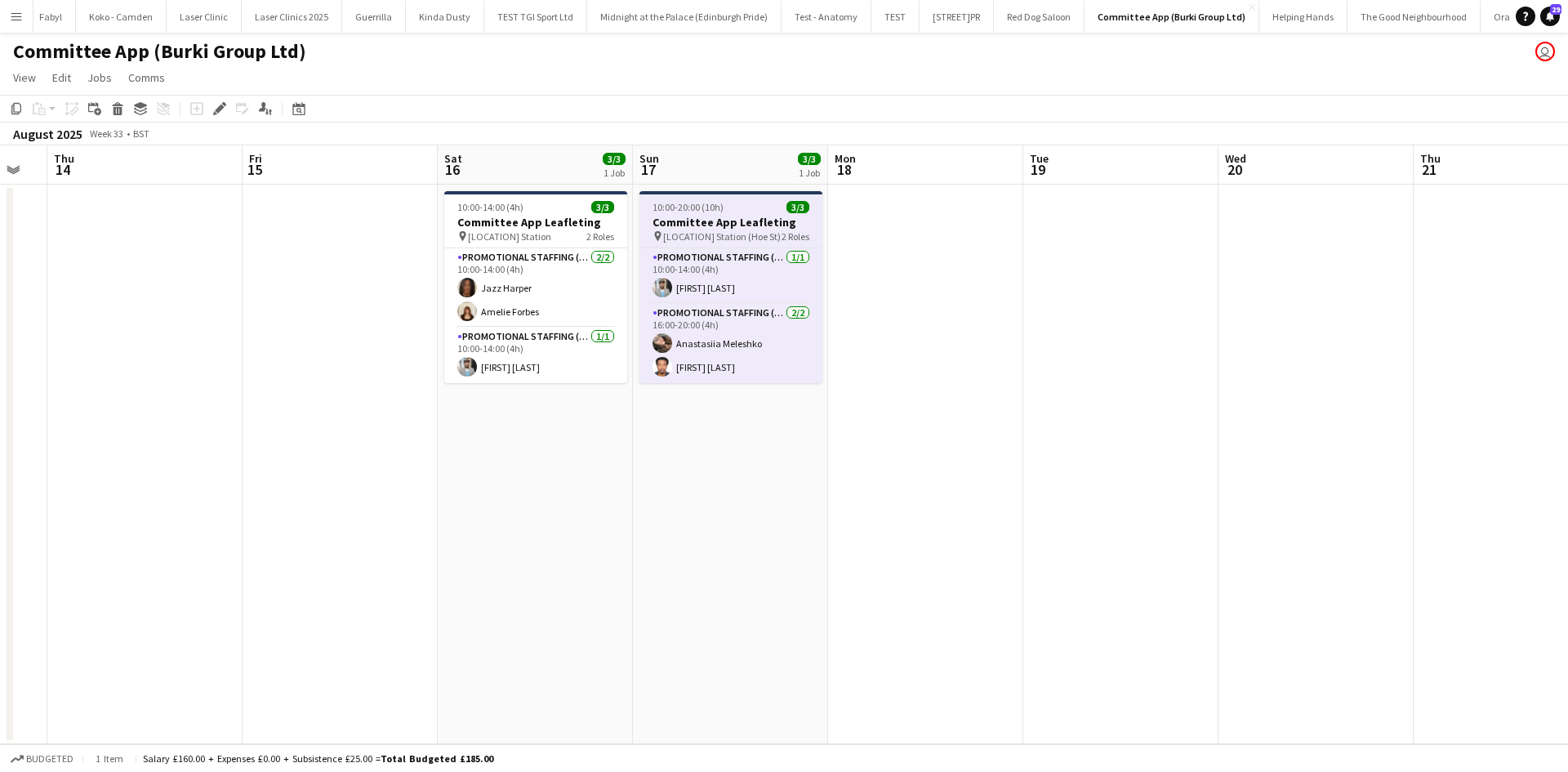 click on "Committee App Leafleting" 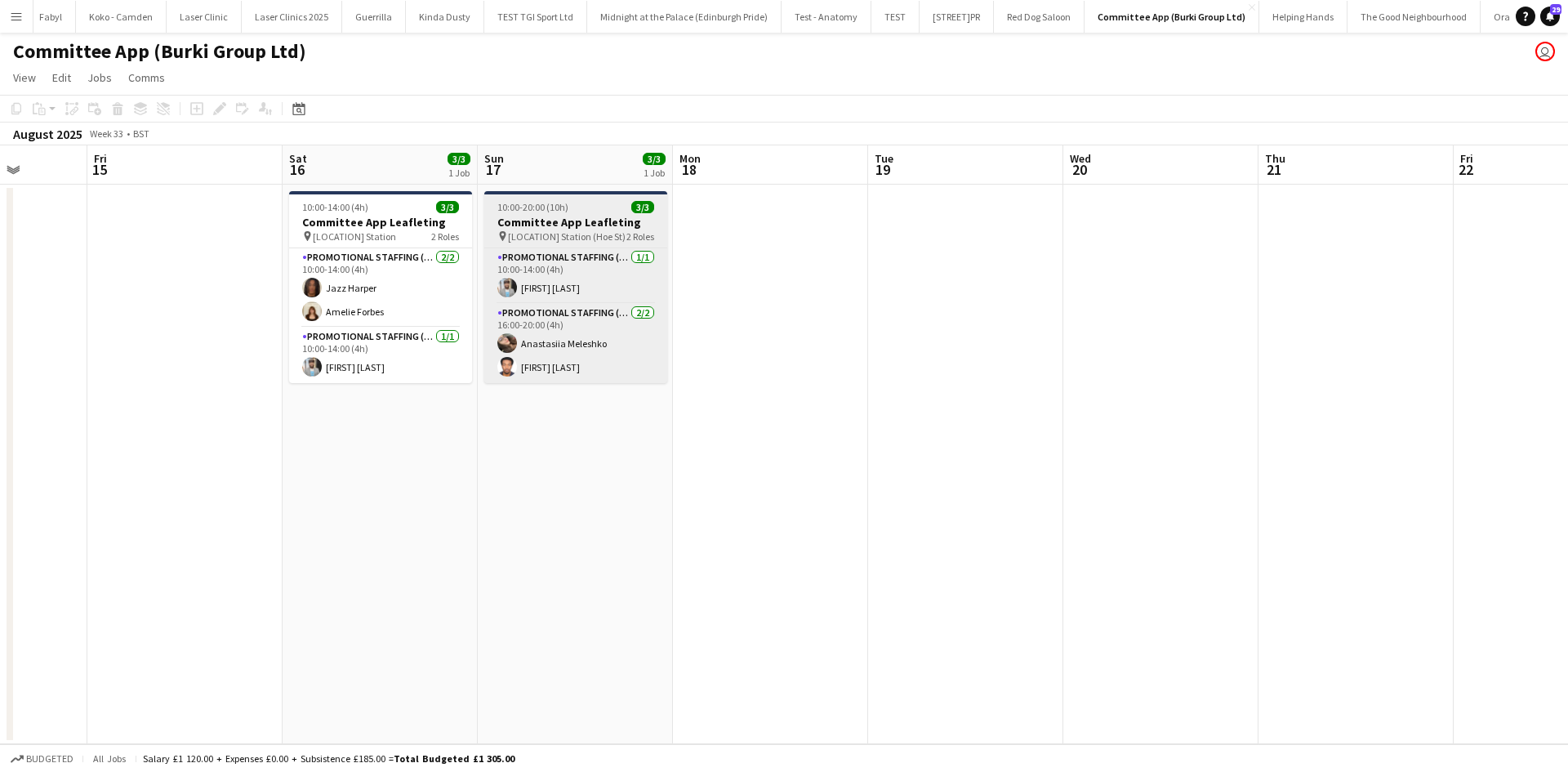 scroll, scrollTop: 0, scrollLeft: 506, axis: horizontal 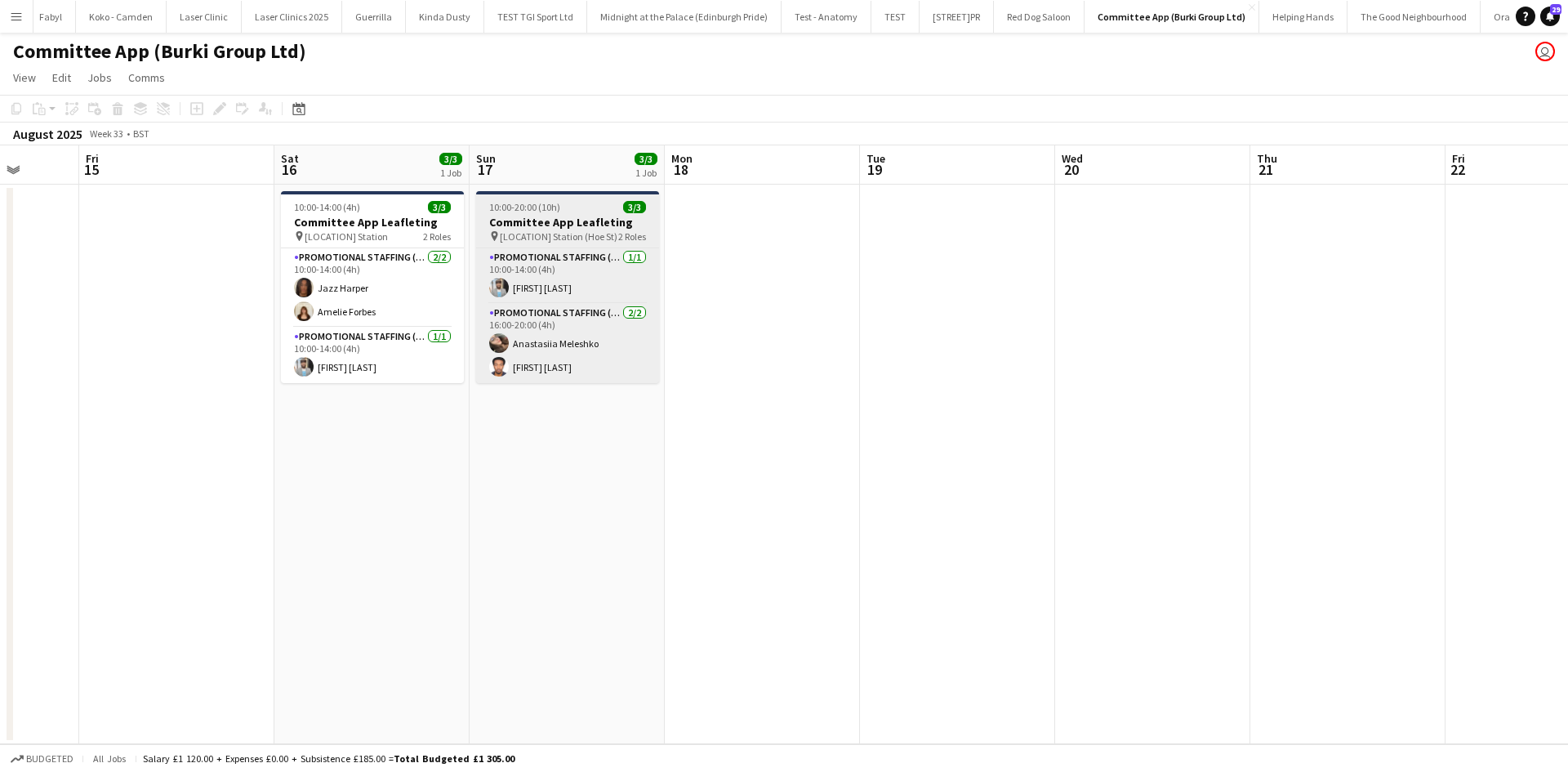 click on "Committee App Leafleting" 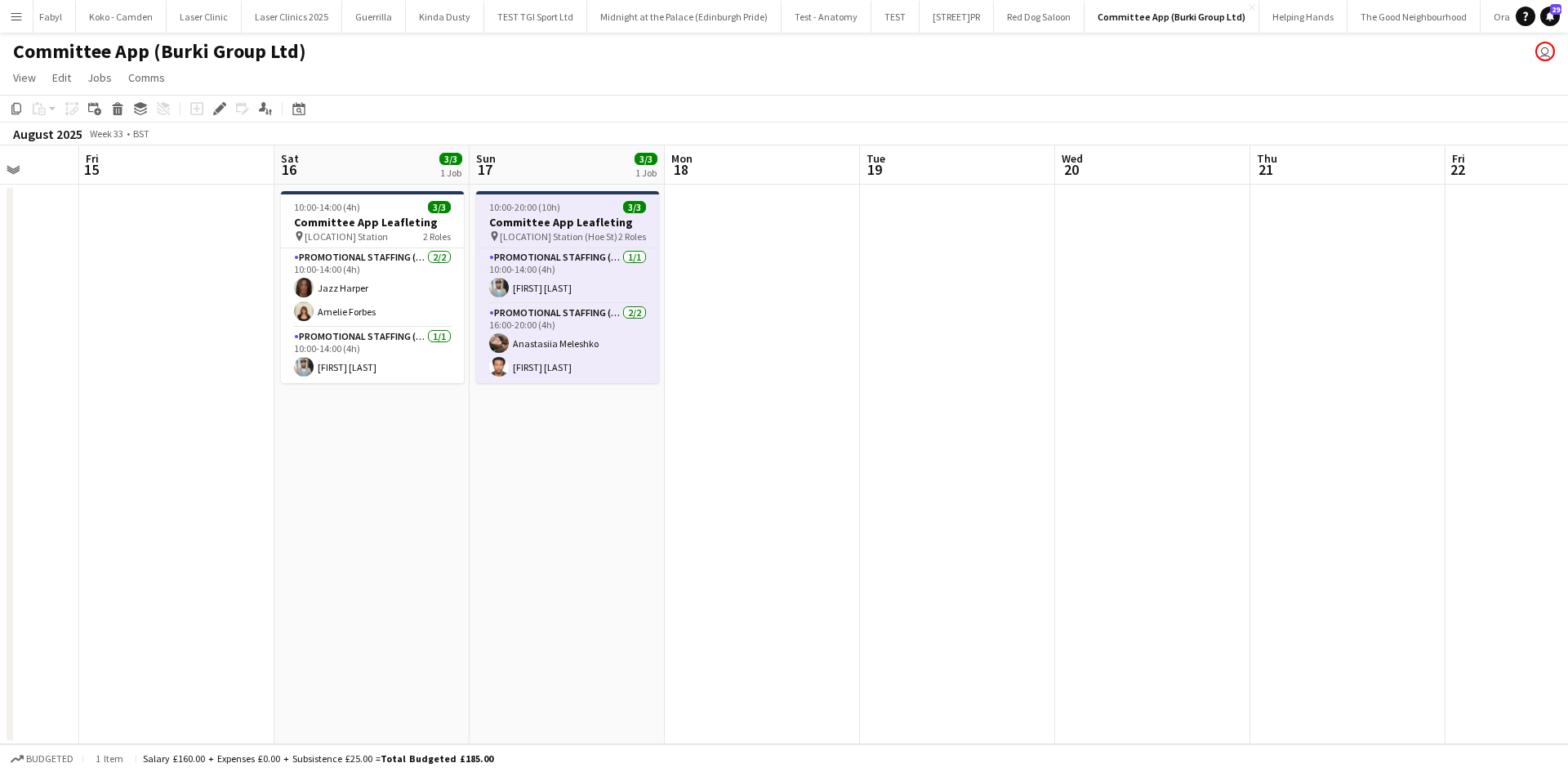 click on "Committee App Leafleting" 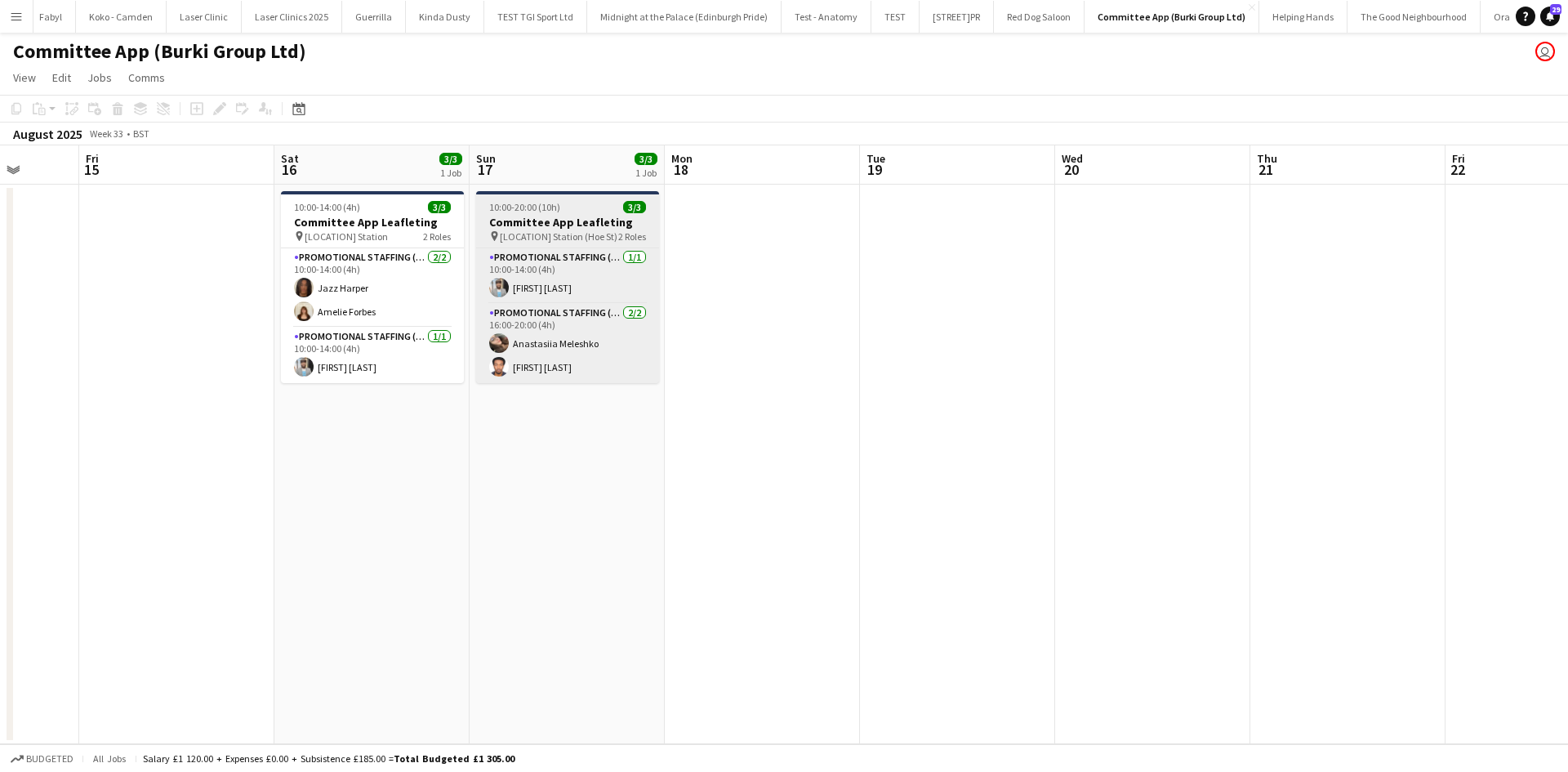 click on "Committee App Leafleting" 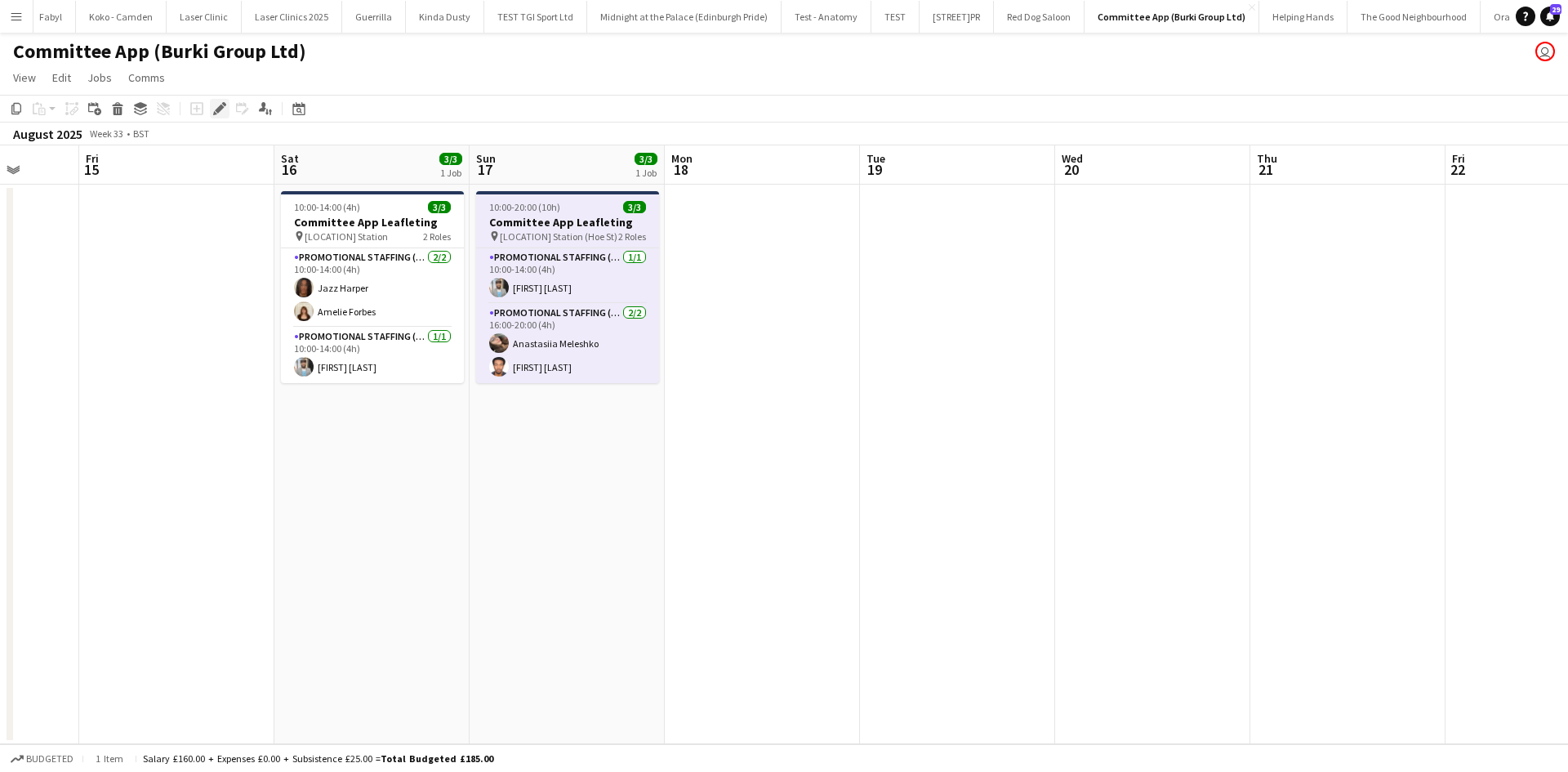 click on "Edit" 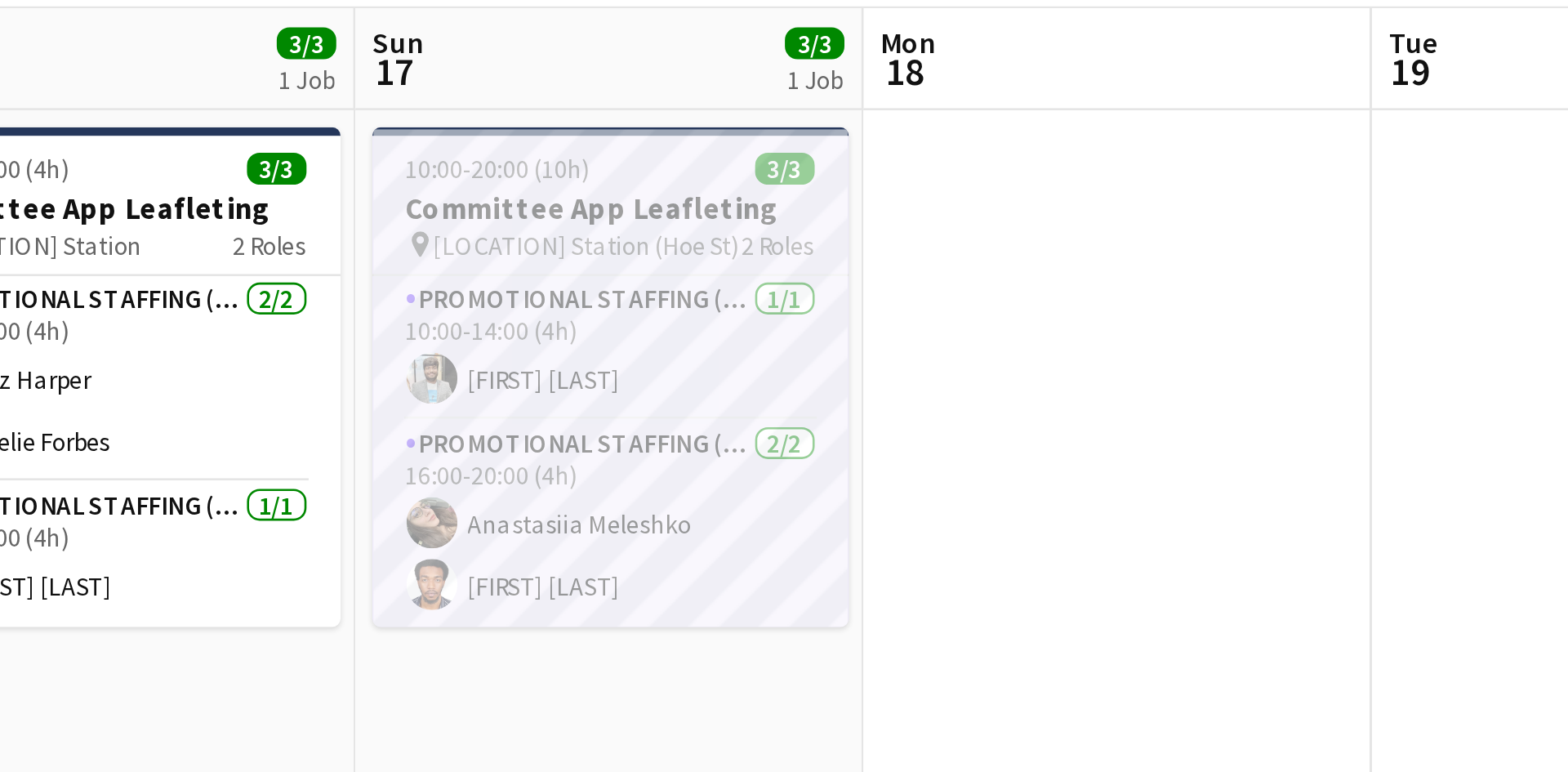 click on "Walthamstow Central Station (Hoe St)" 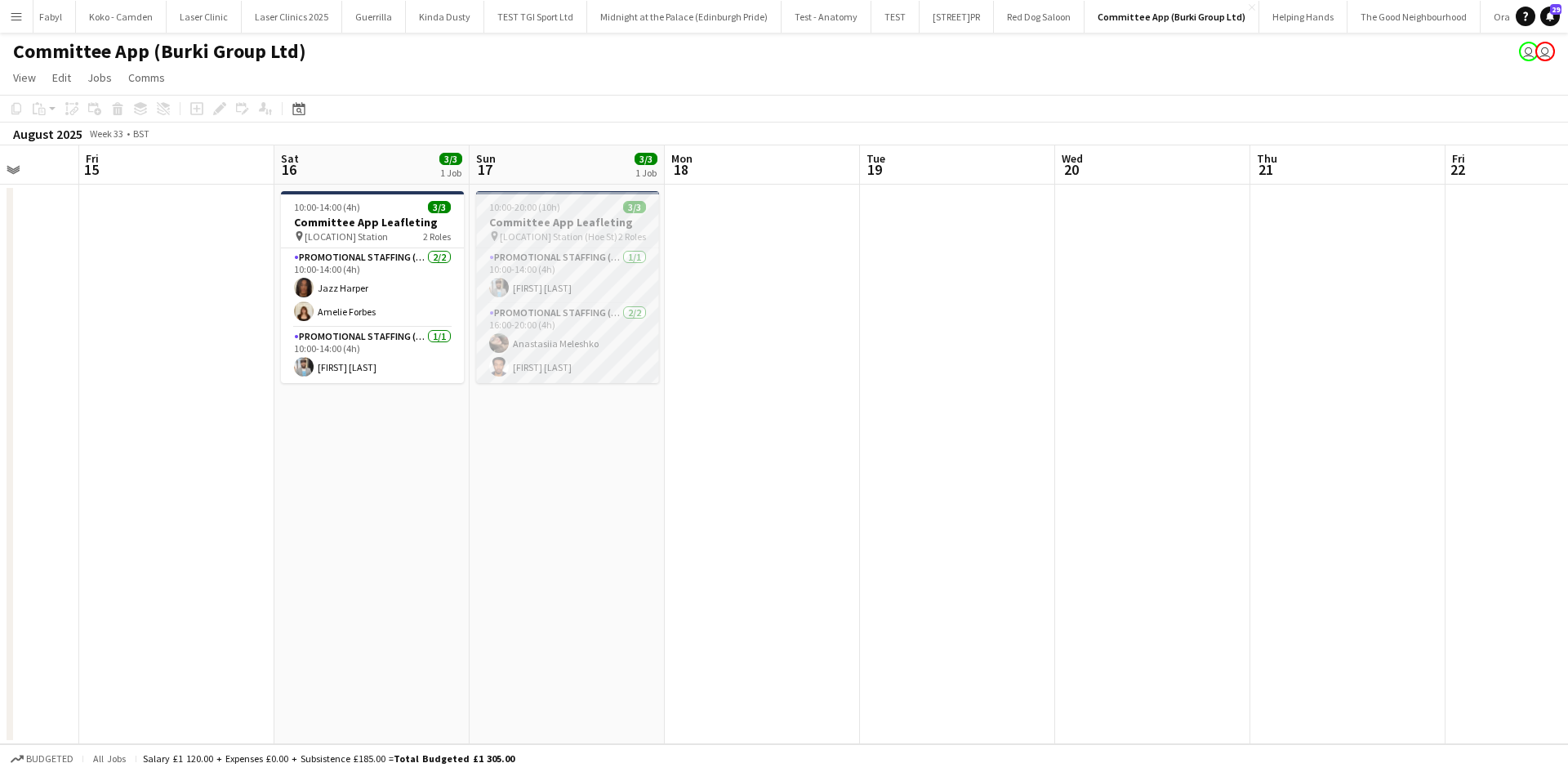 click on "Committee App Leafleting" 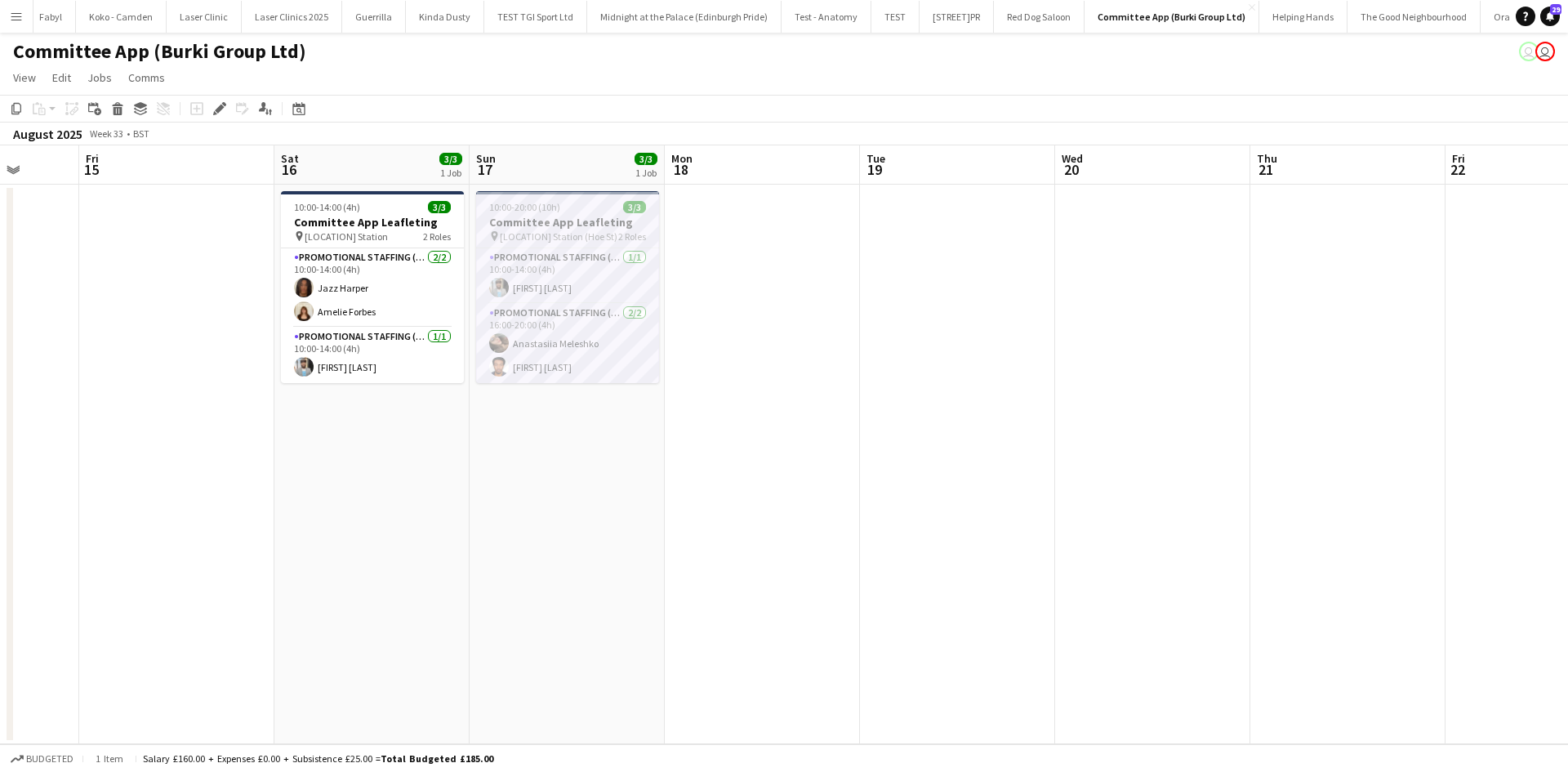 click on "10:00-20:00 (10h)    3/3   Committee App Leafleting
pin
Walthamstow Central Station (Hoe St)   2 Roles   Promotional Staffing (Flyering Staff)   1/1   10:00-14:00 (4h)
Abhishek Rayewar  Promotional Staffing (Flyering Staff)   2/2   16:00-20:00 (4h)
Anastasiia Meleshko Almodad I. Iliya" 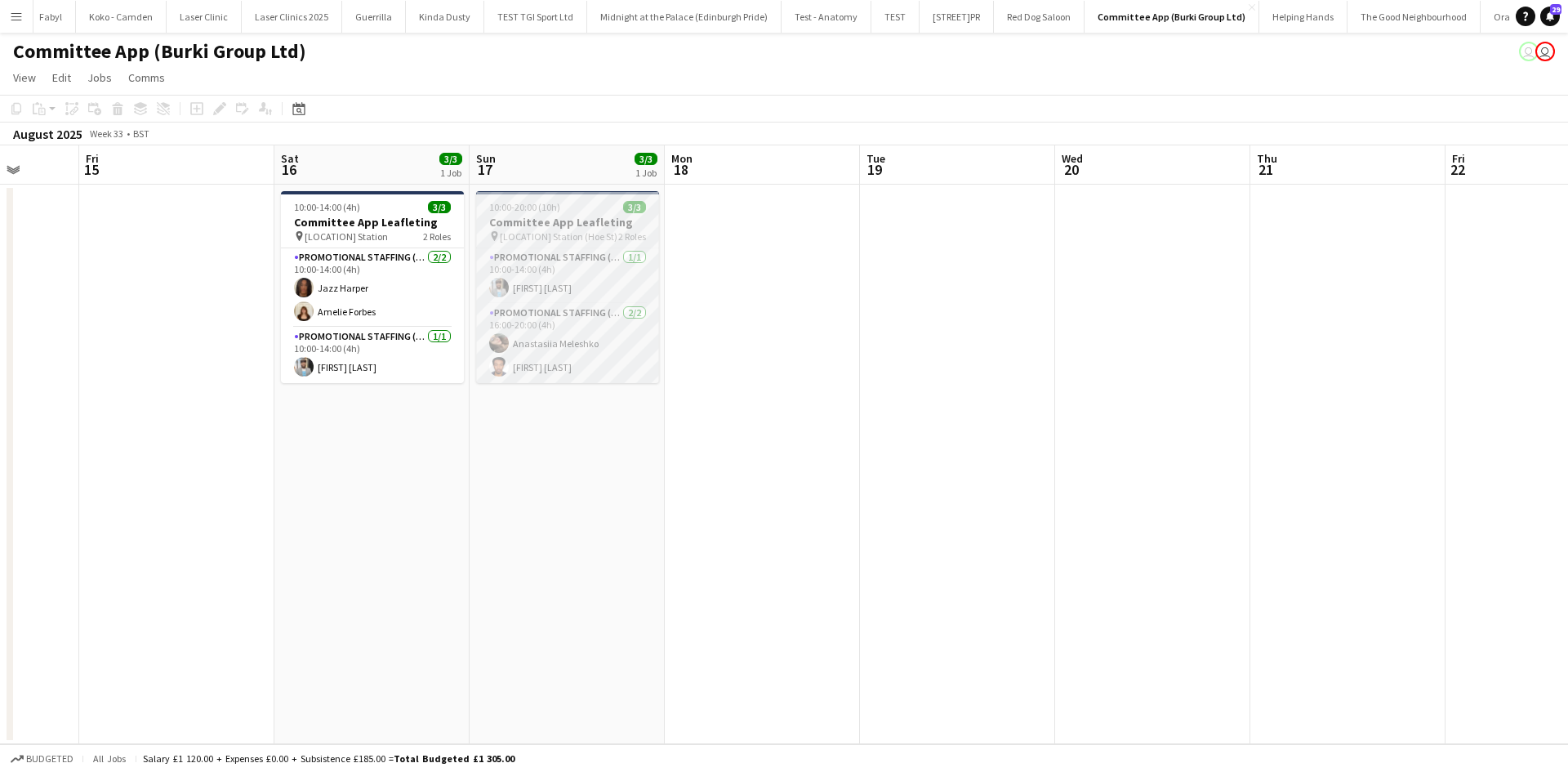 click on "10:00-20:00 (10h)    3/3" 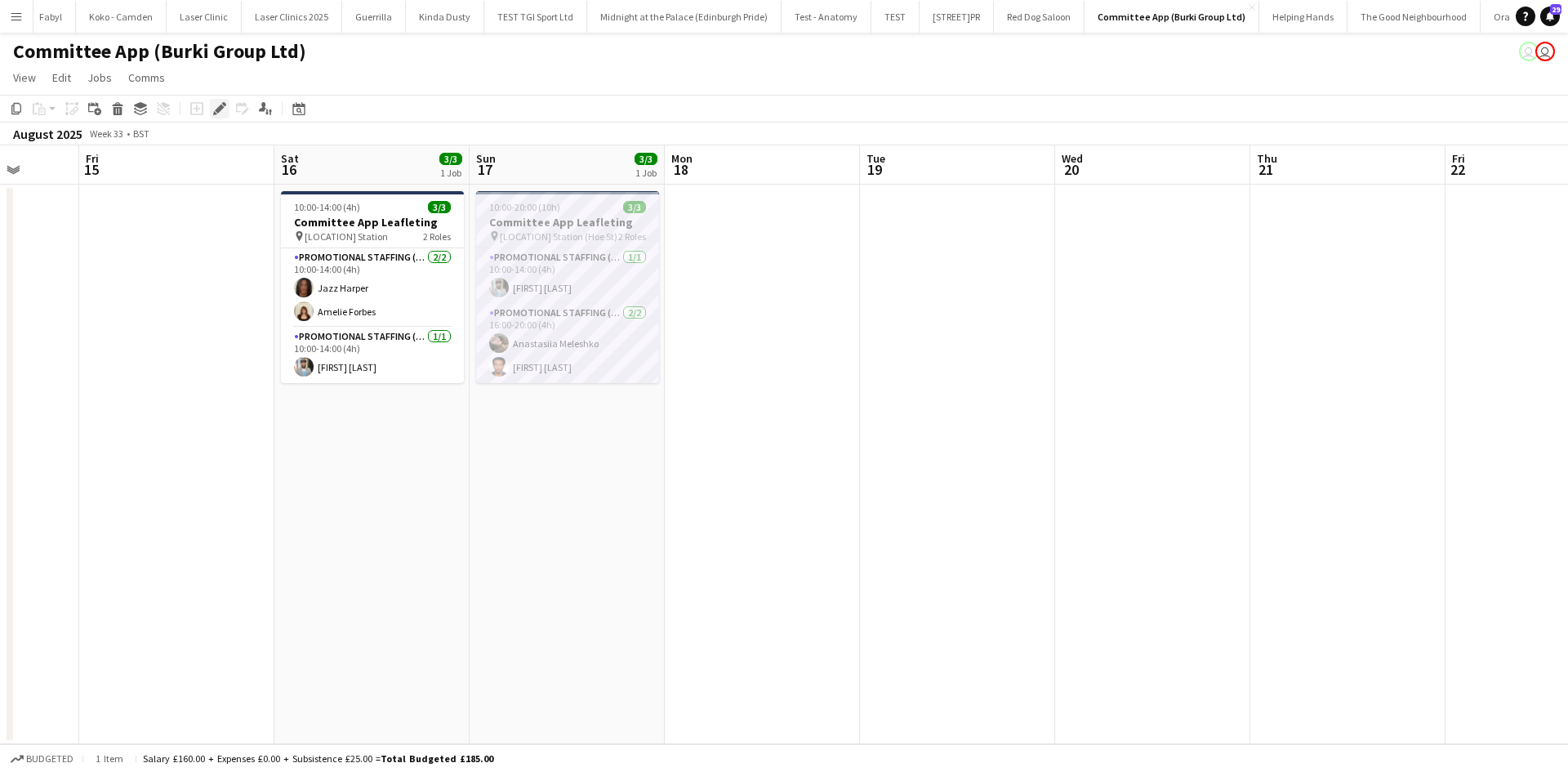 click on "Edit" 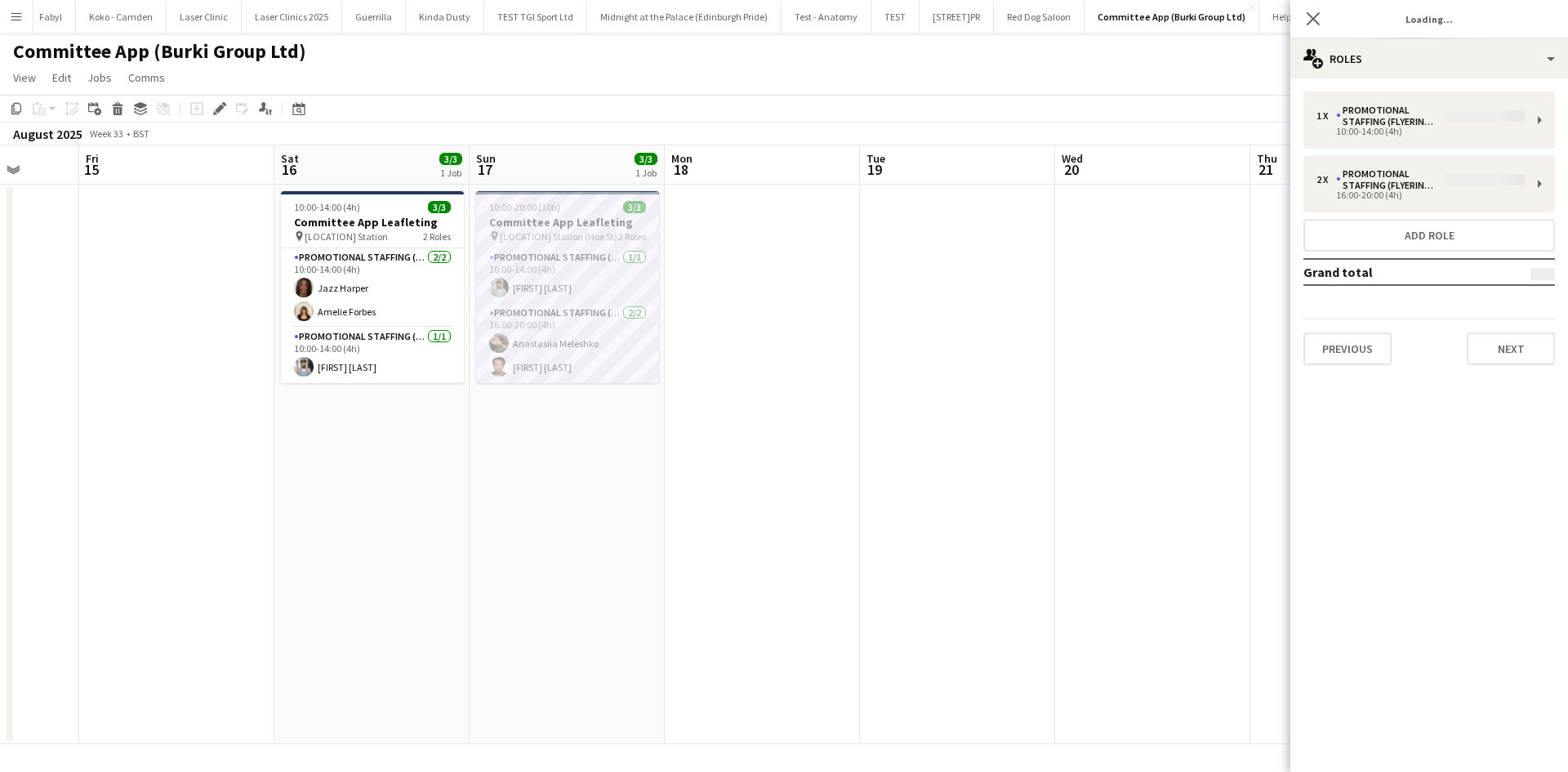 click on "1 x   Promotional Staffing (Flyering Staff)   10:00-14:00 (4h)   2 x   Promotional Staffing (Flyering Staff)   16:00-20:00 (4h)   Add role   Grand total   Previous   Next" at bounding box center [1429, 228] 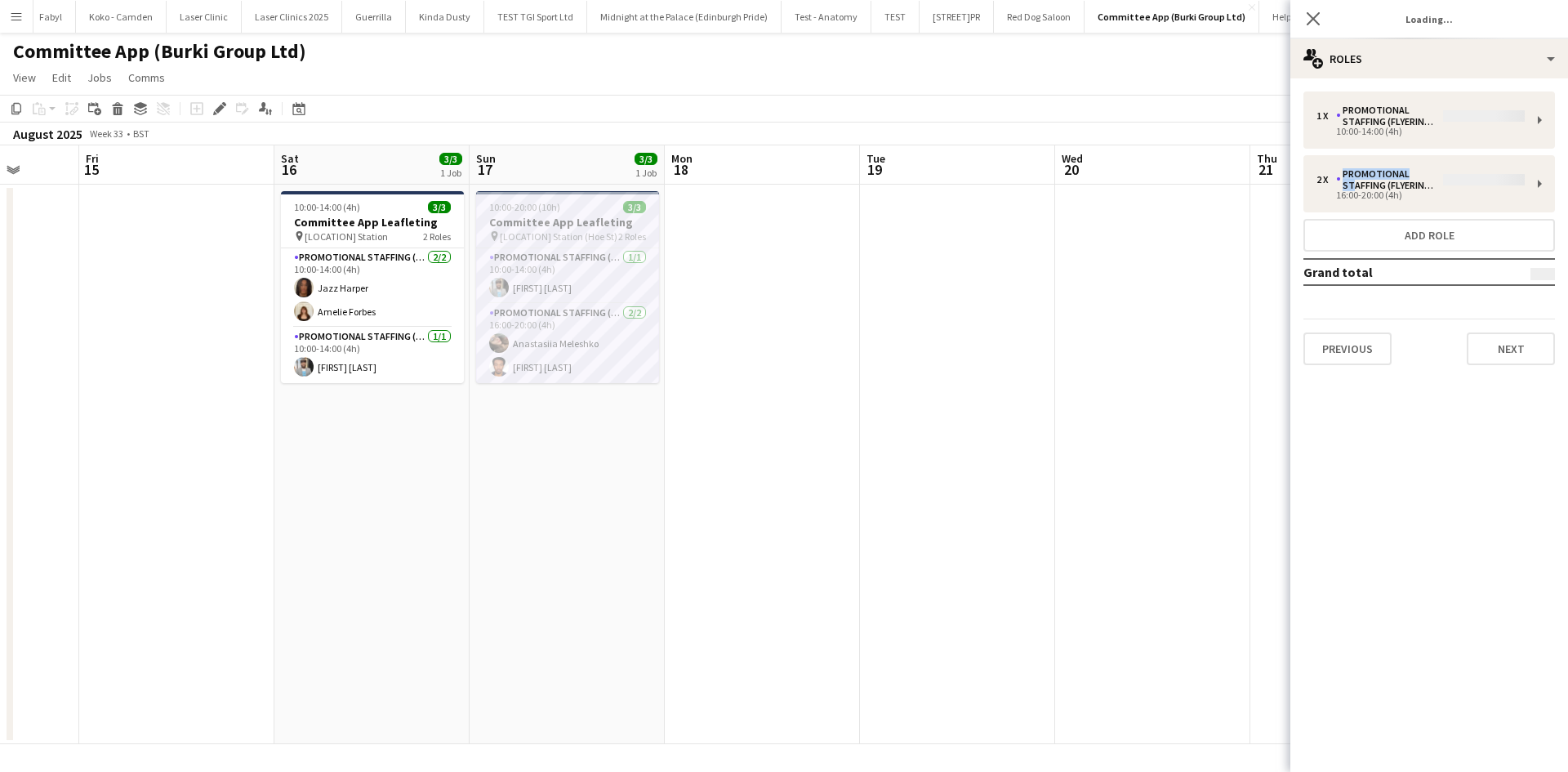 click on "1 x   Promotional Staffing (Flyering Staff)   10:00-14:00 (4h)   2 x   Promotional Staffing (Flyering Staff)   16:00-20:00 (4h)   Add role   Grand total   Previous   Next" at bounding box center [1429, 228] 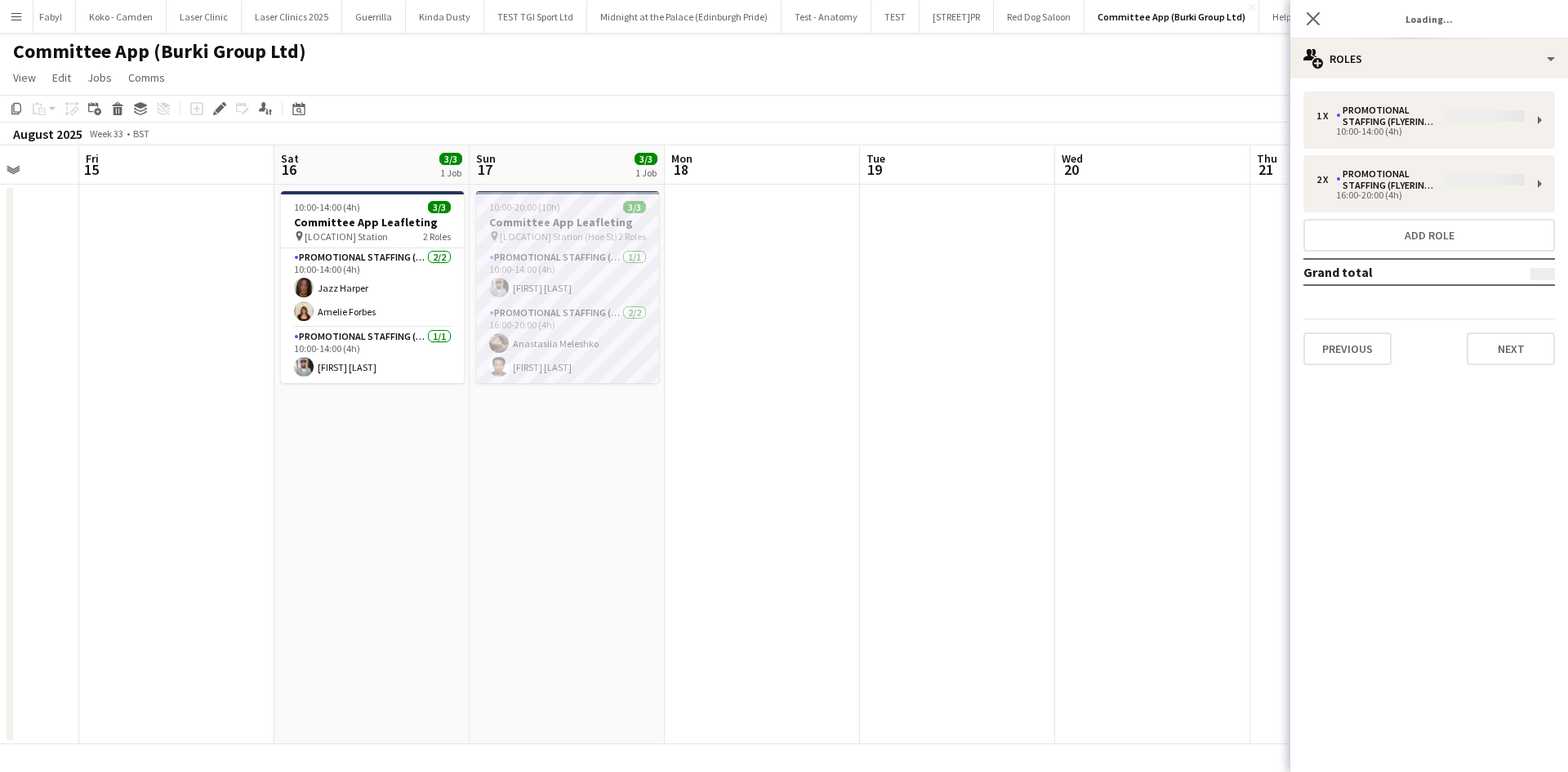 click on "1 x   Promotional Staffing (Flyering Staff)   10:00-14:00 (4h)   2 x   Promotional Staffing (Flyering Staff)   16:00-20:00 (4h)   Add role   Grand total   Previous   Next" at bounding box center [1429, 228] 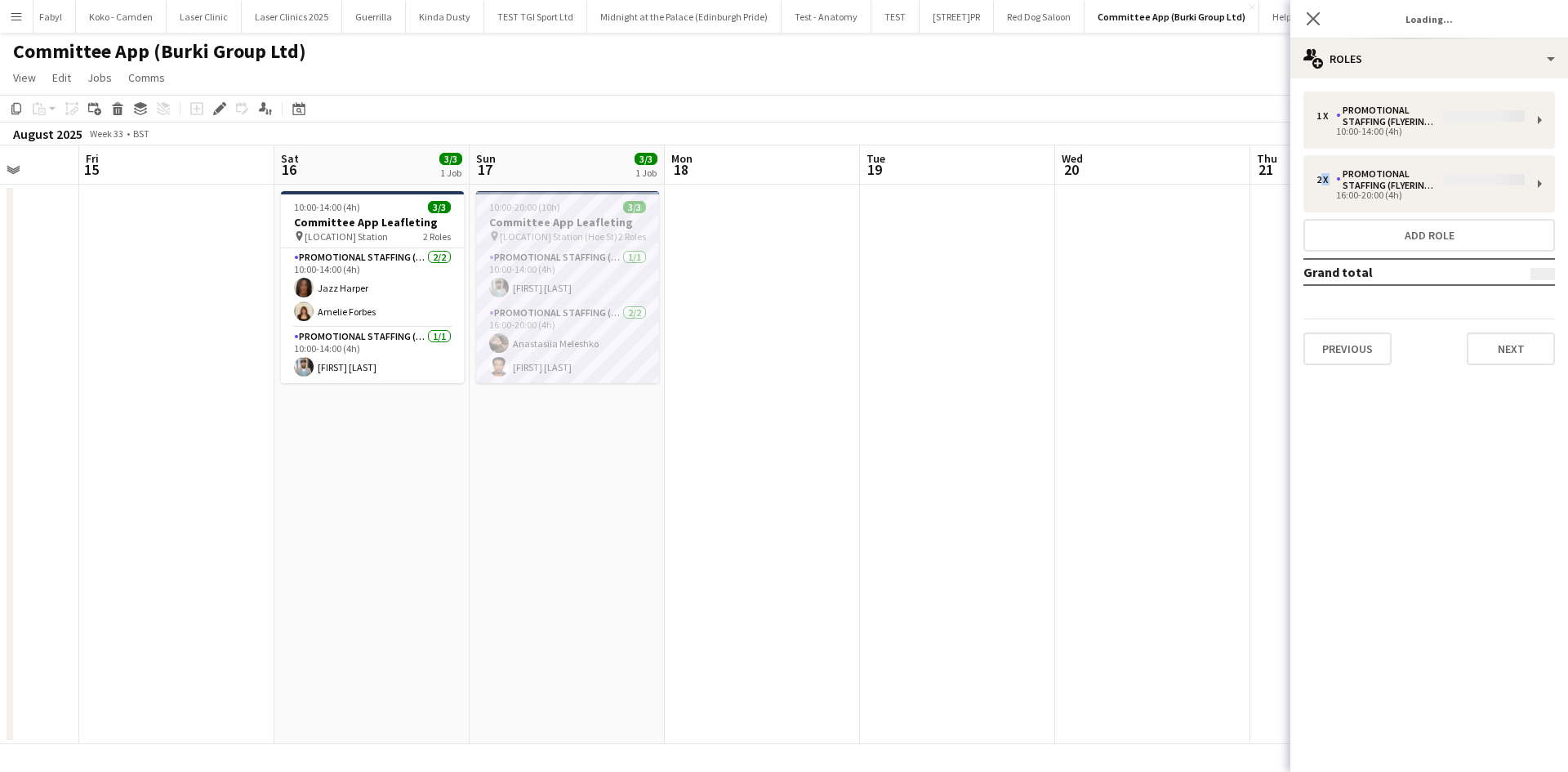 click on "1 x   Promotional Staffing (Flyering Staff)   10:00-14:00 (4h)   2 x   Promotional Staffing (Flyering Staff)   16:00-20:00 (4h)   Add role   Grand total   Previous   Next" at bounding box center (1429, 228) 